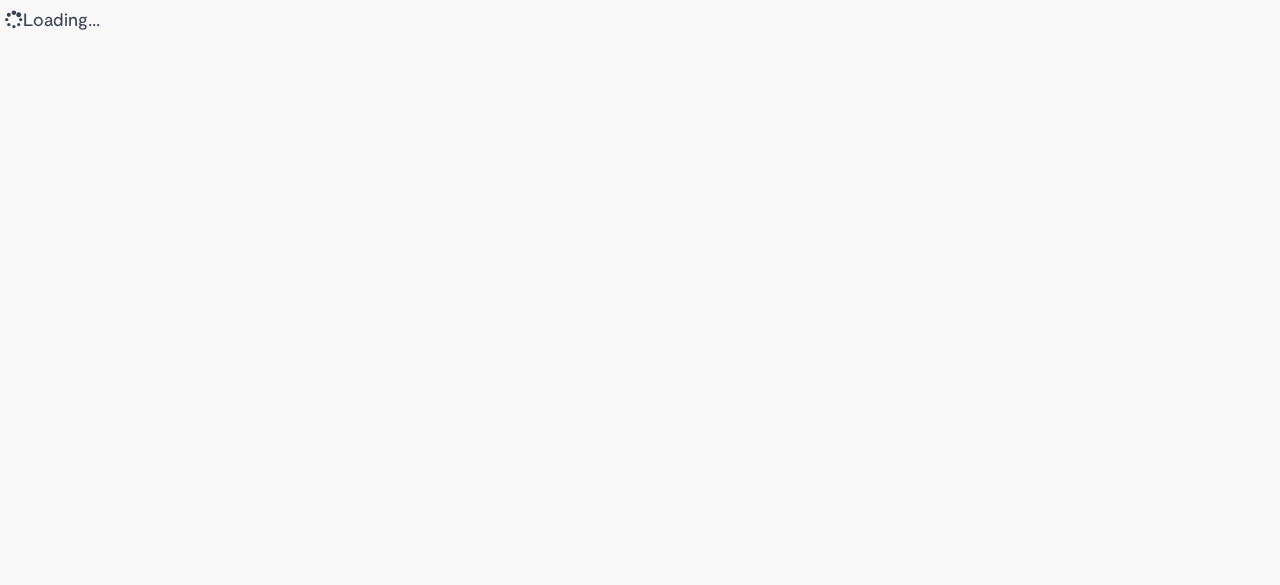 scroll, scrollTop: 0, scrollLeft: 0, axis: both 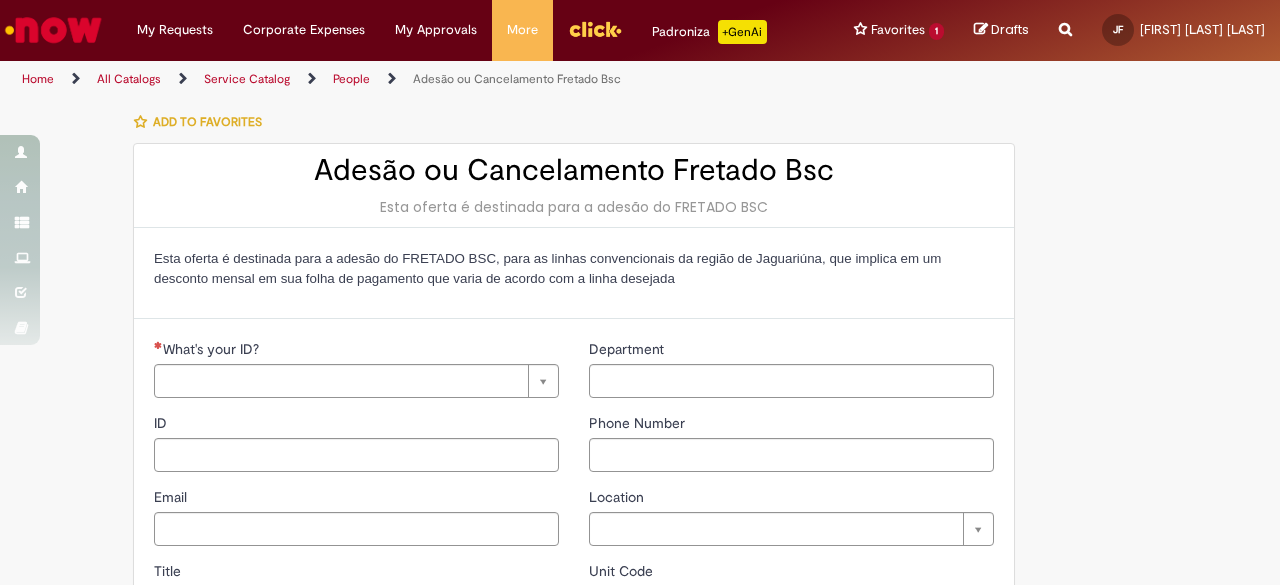 type on "****" 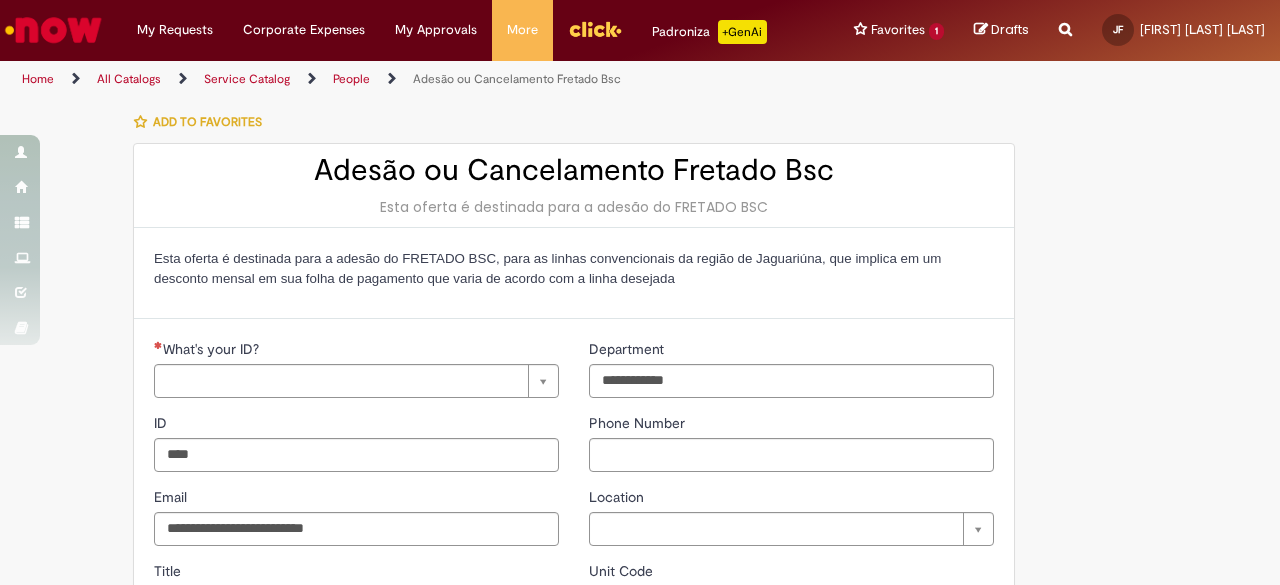 type on "**********" 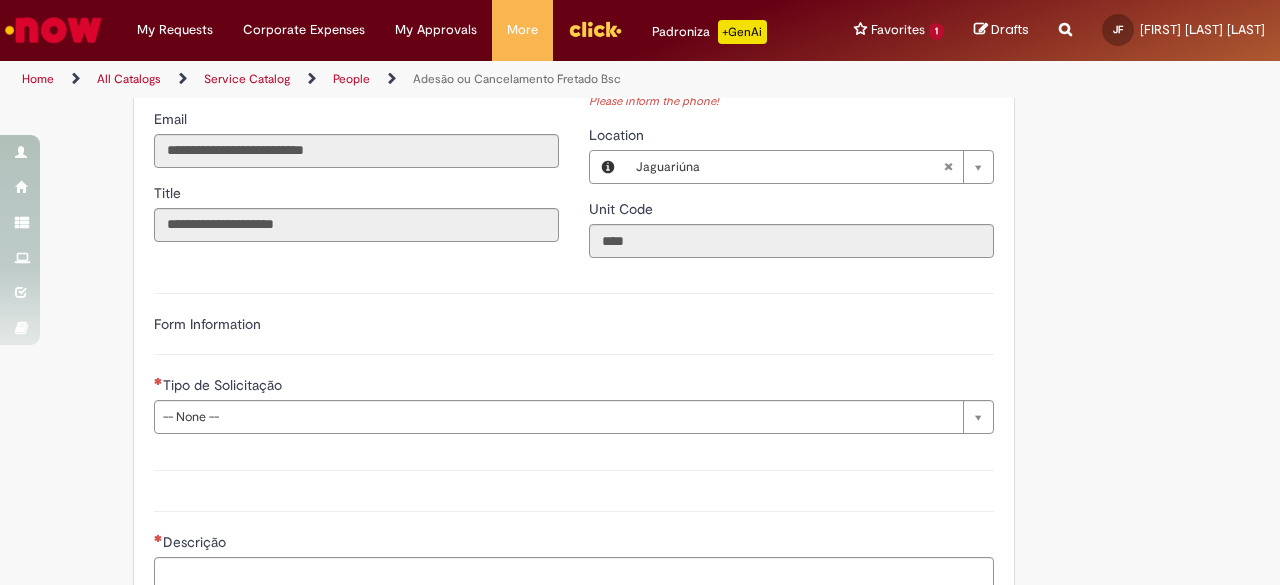 scroll, scrollTop: 500, scrollLeft: 0, axis: vertical 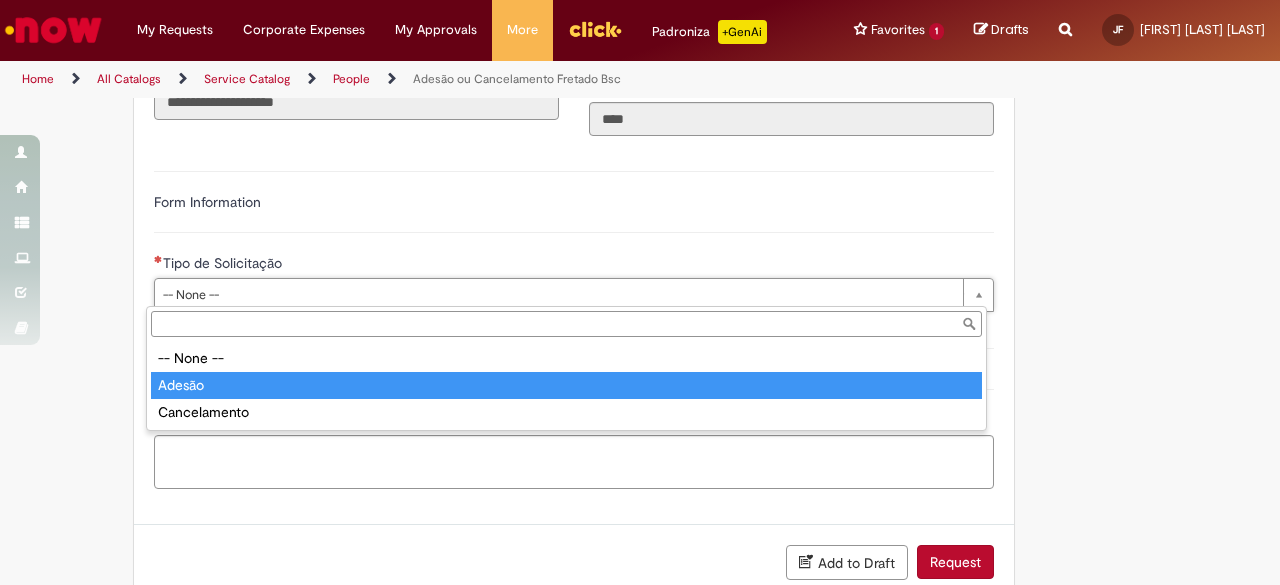 type on "******" 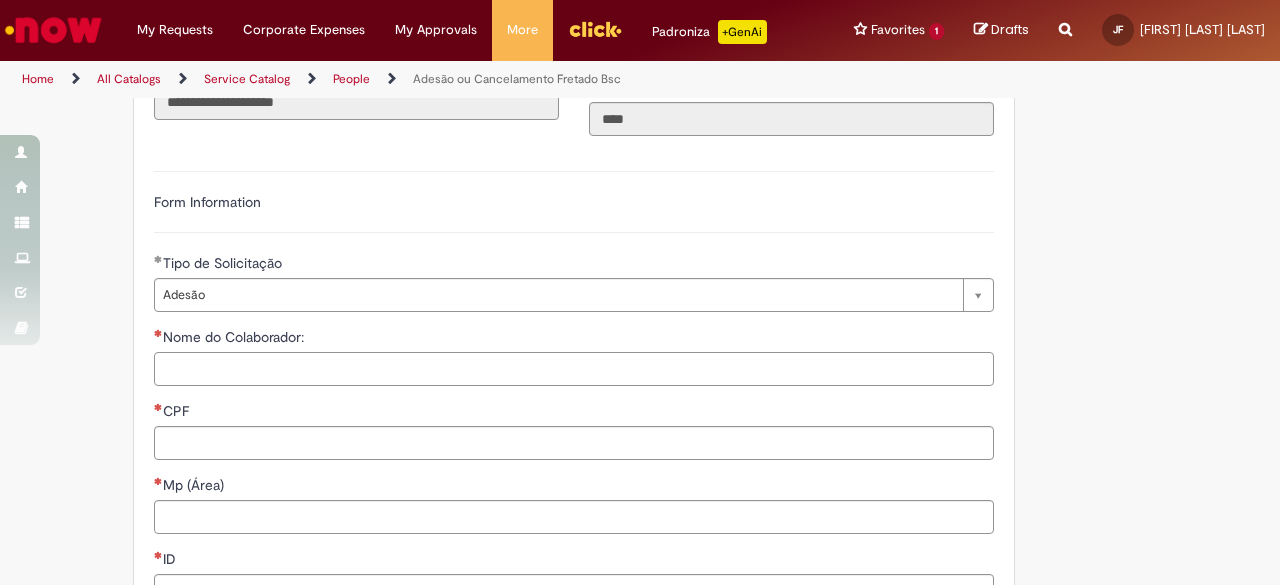 click on "Nome do Colaborador:" at bounding box center [574, 369] 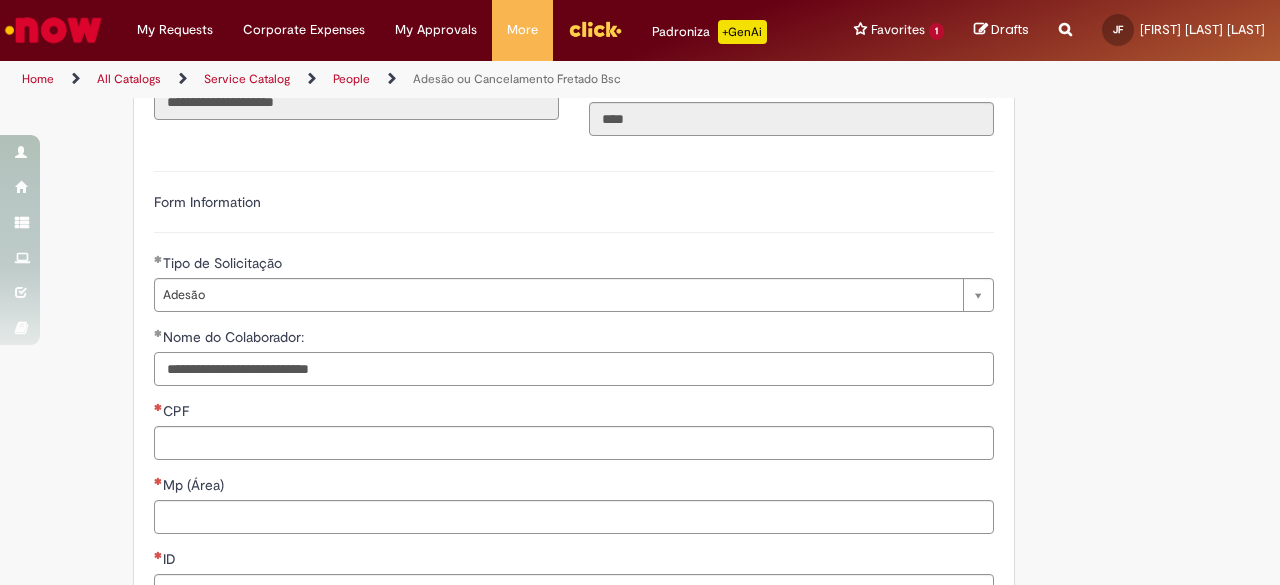 type on "**********" 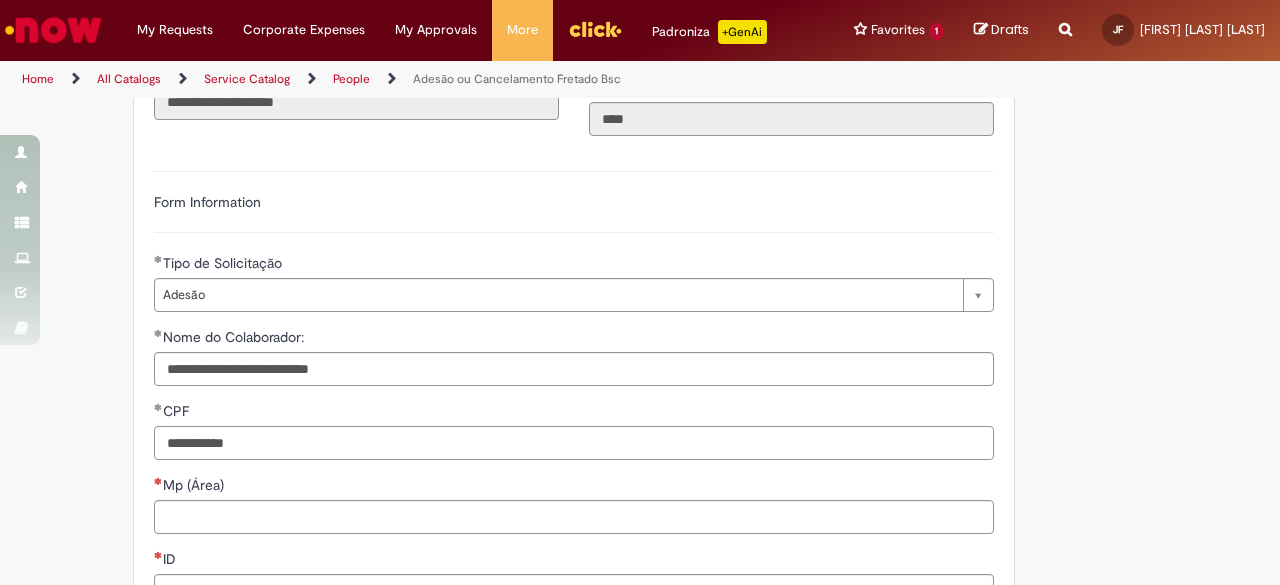 type on "**********" 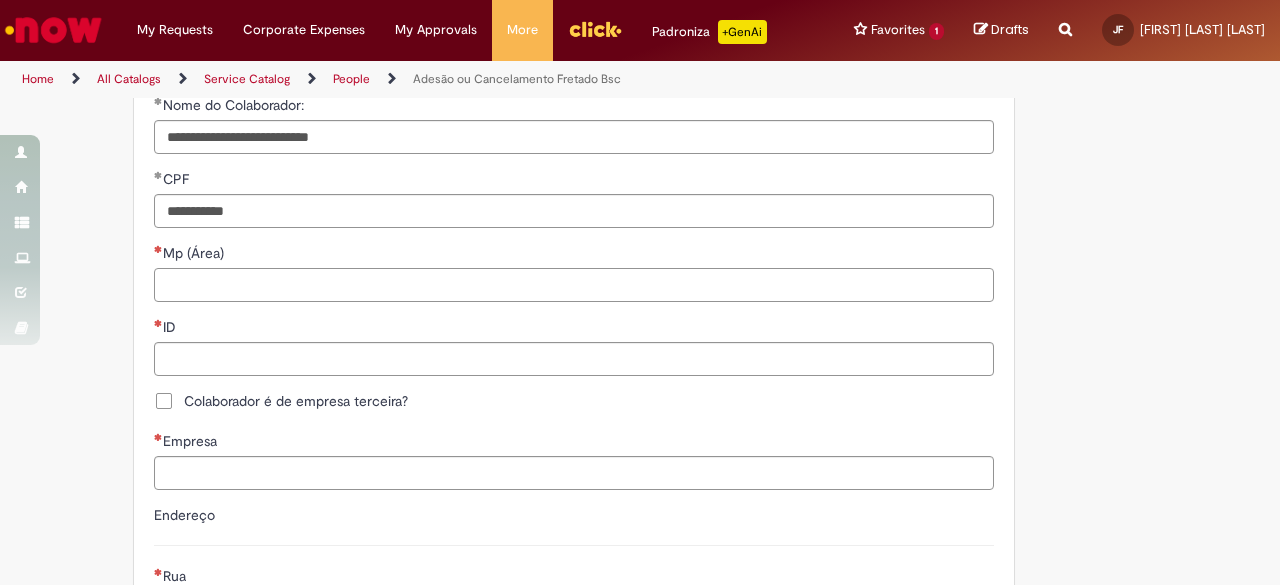 scroll, scrollTop: 800, scrollLeft: 0, axis: vertical 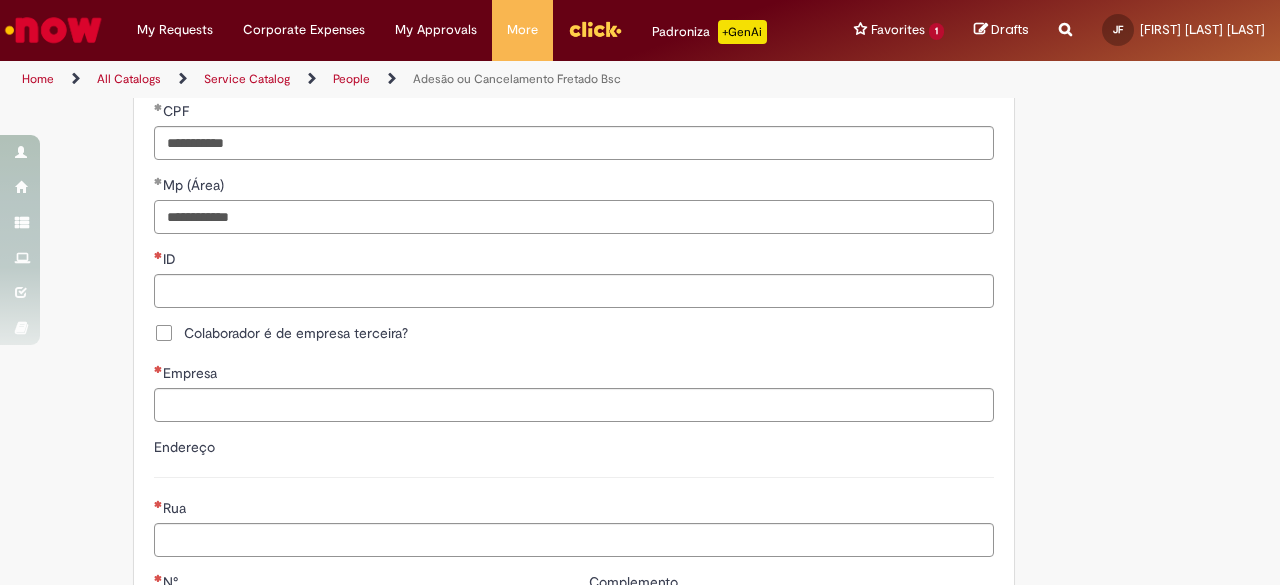 type on "**********" 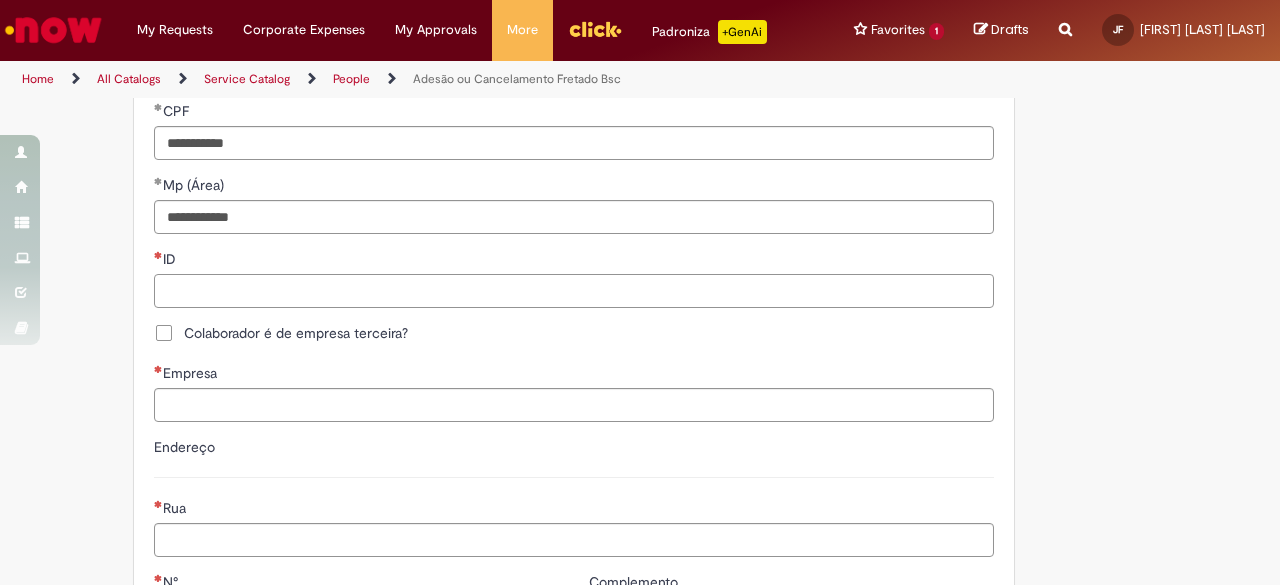 click on "ID" at bounding box center [574, 291] 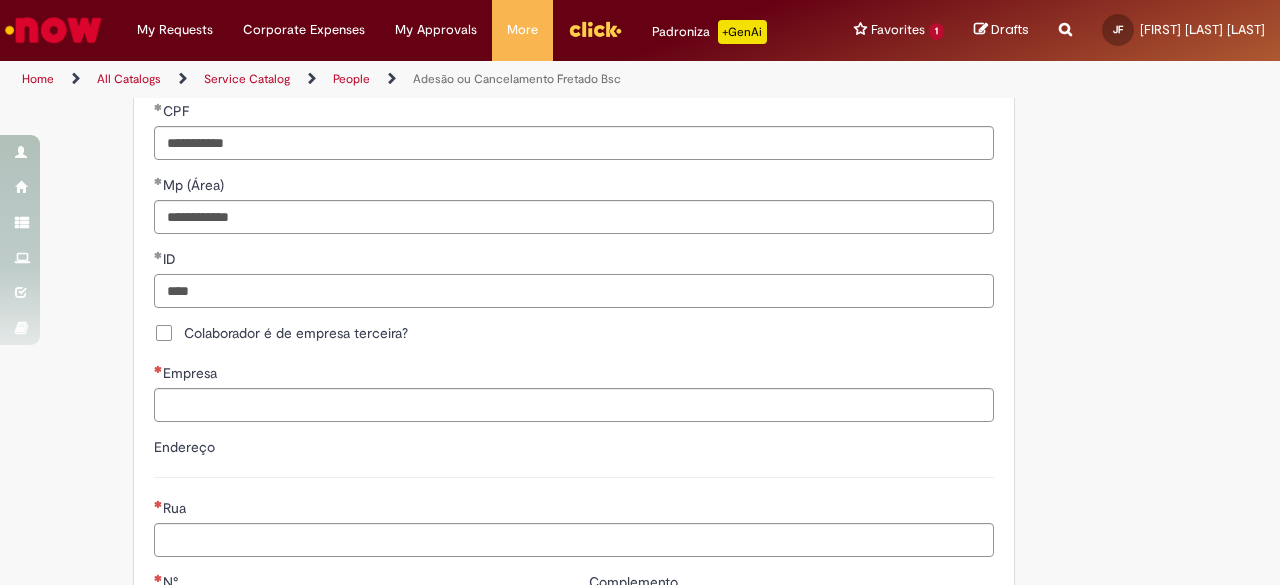type on "****" 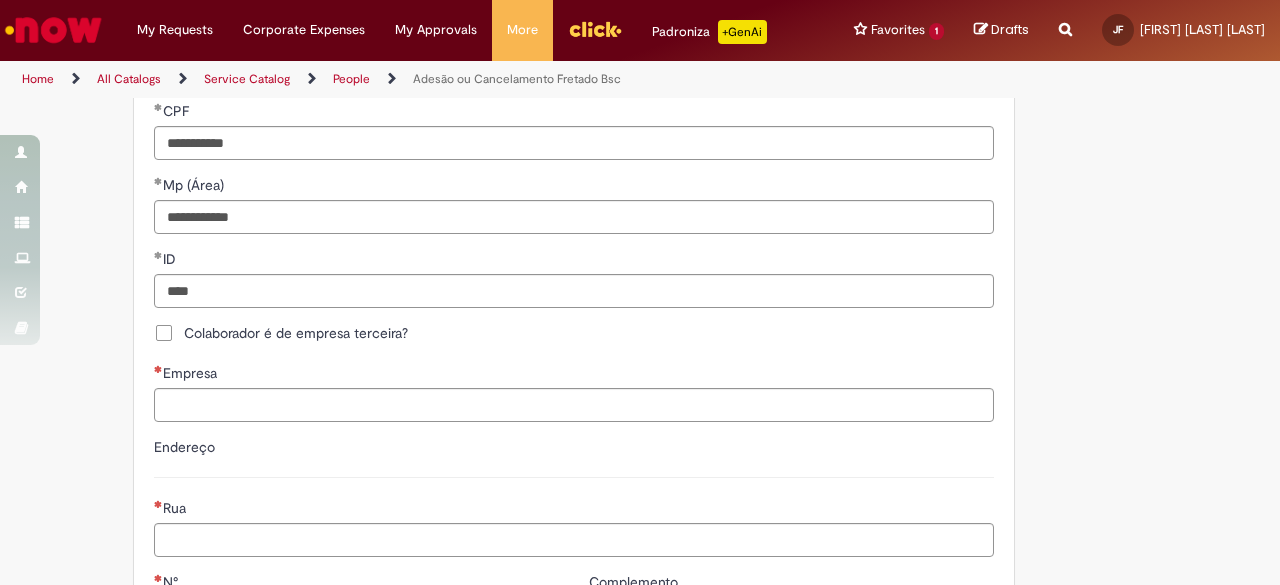 click on "**********" at bounding box center [542, 379] 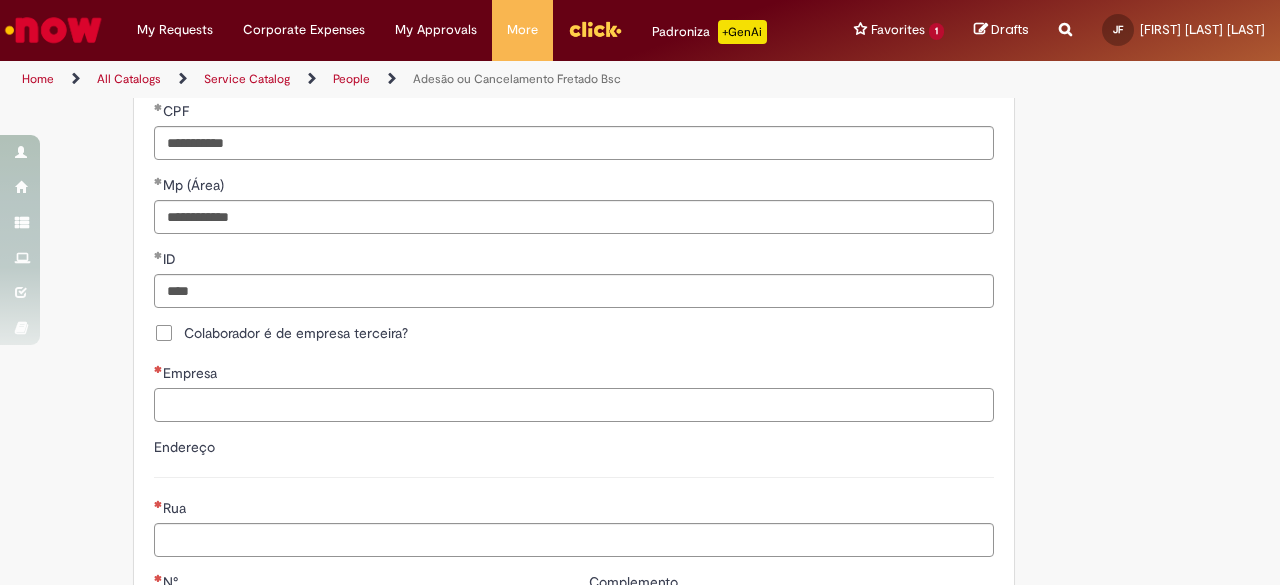 click on "Empresa" at bounding box center [574, 405] 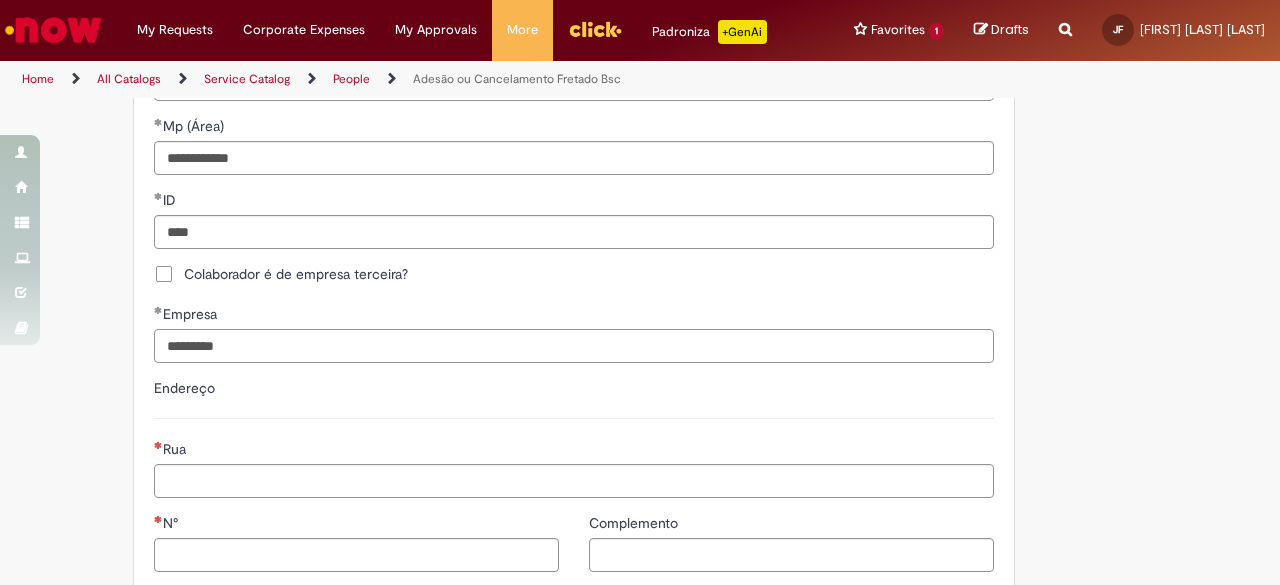 scroll, scrollTop: 900, scrollLeft: 0, axis: vertical 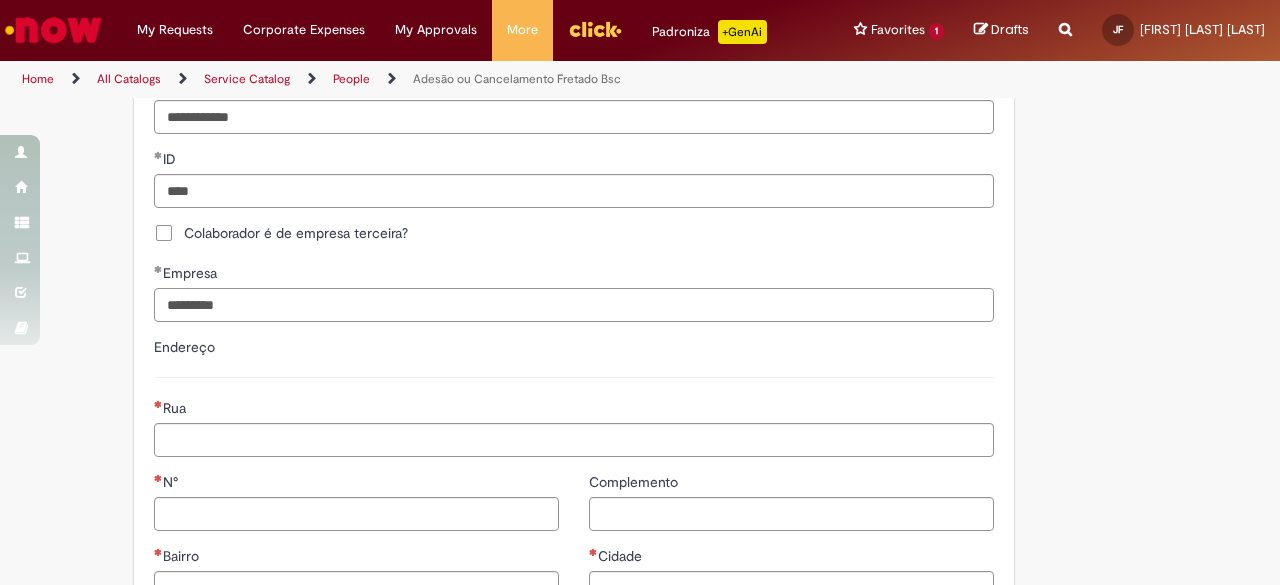 type on "*********" 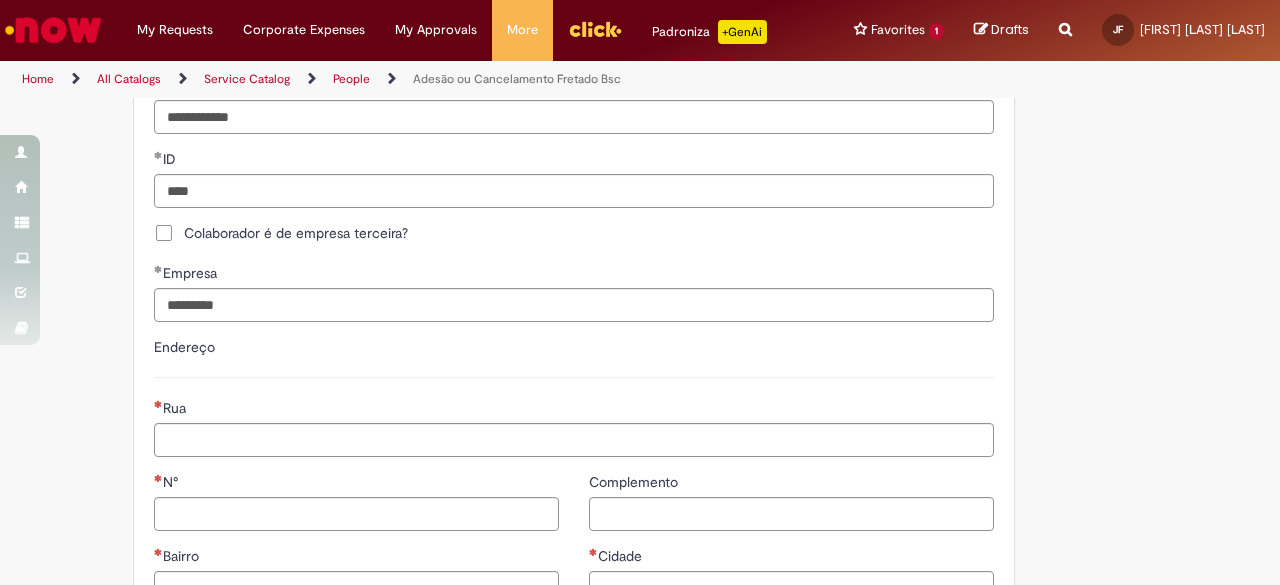 click on "Endereço" at bounding box center [574, 357] 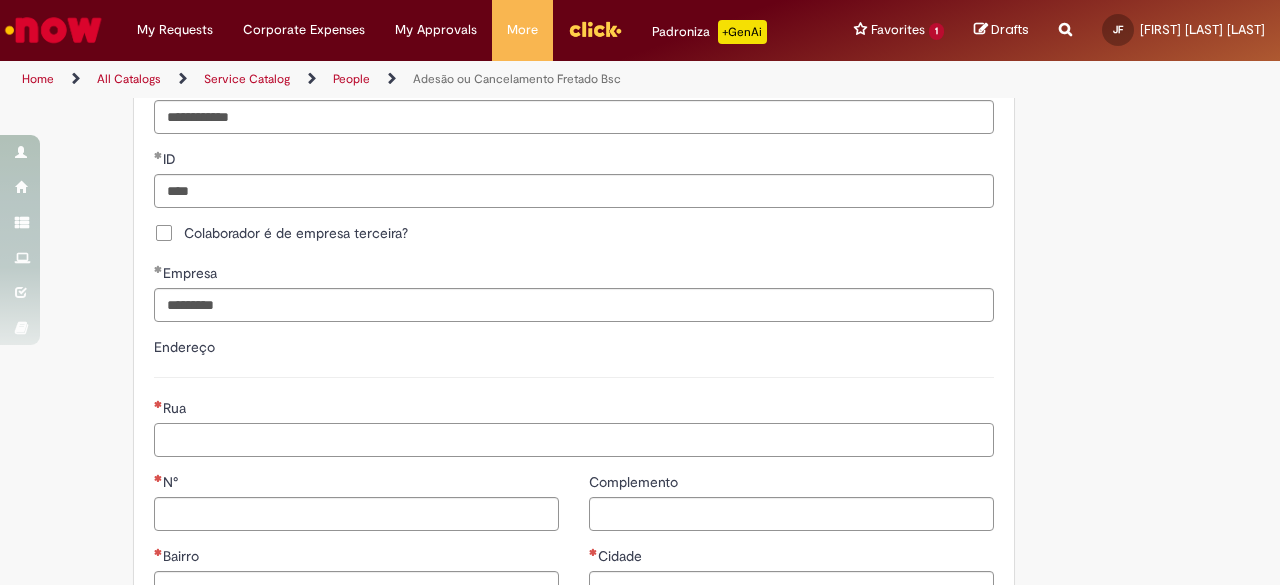 click on "Rua" at bounding box center (574, 440) 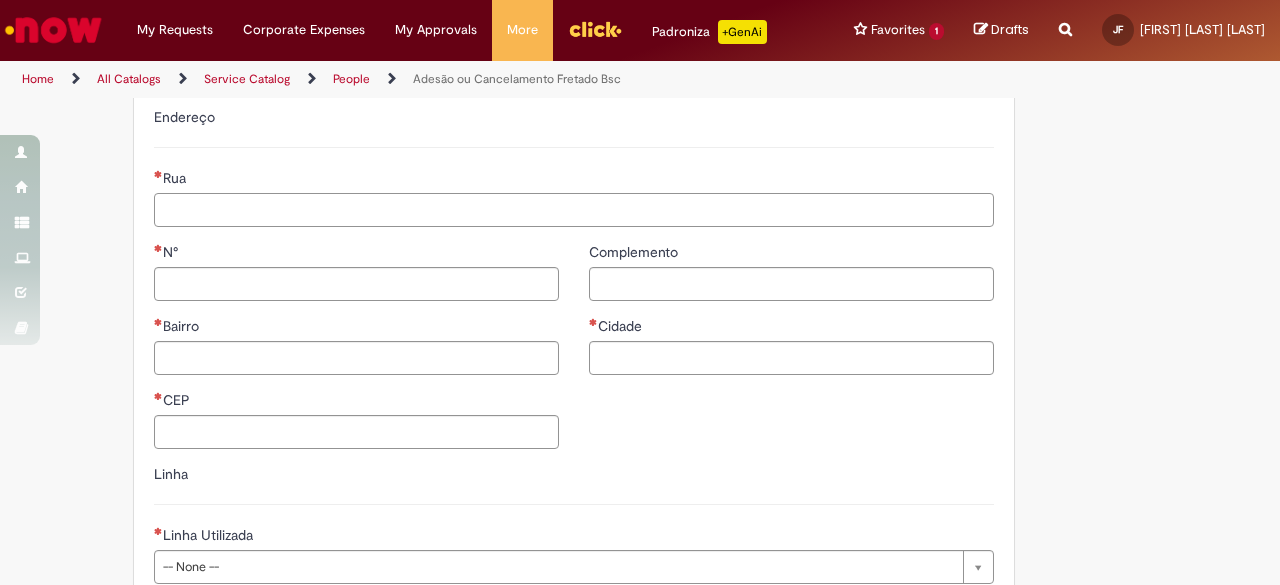 scroll, scrollTop: 1100, scrollLeft: 0, axis: vertical 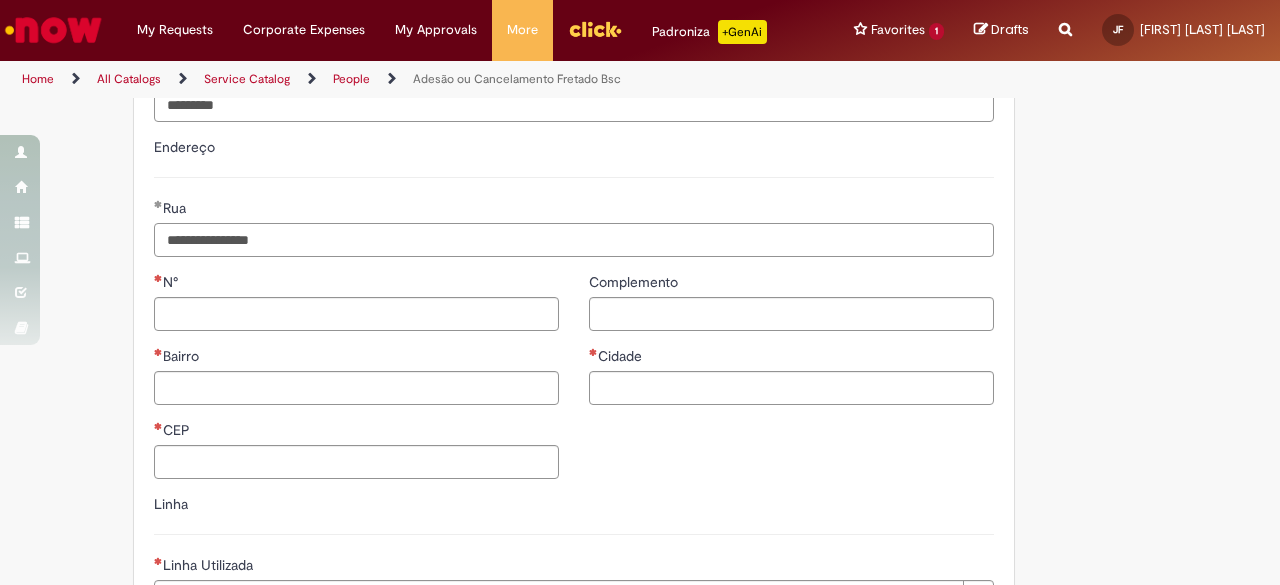type on "**********" 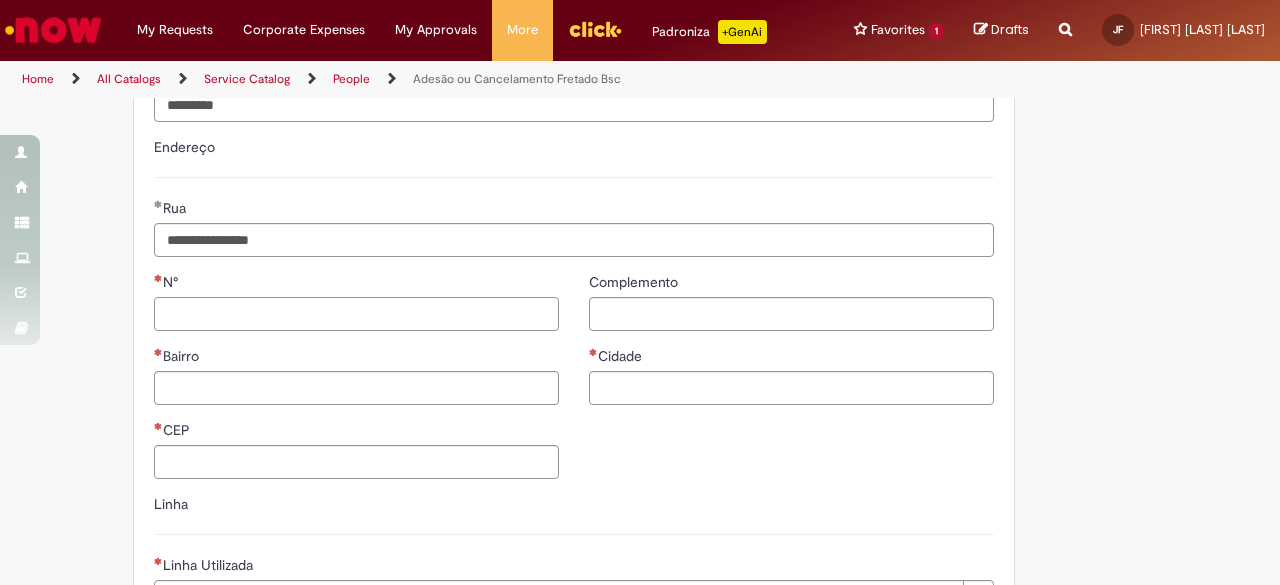 click on "N°" at bounding box center (356, 314) 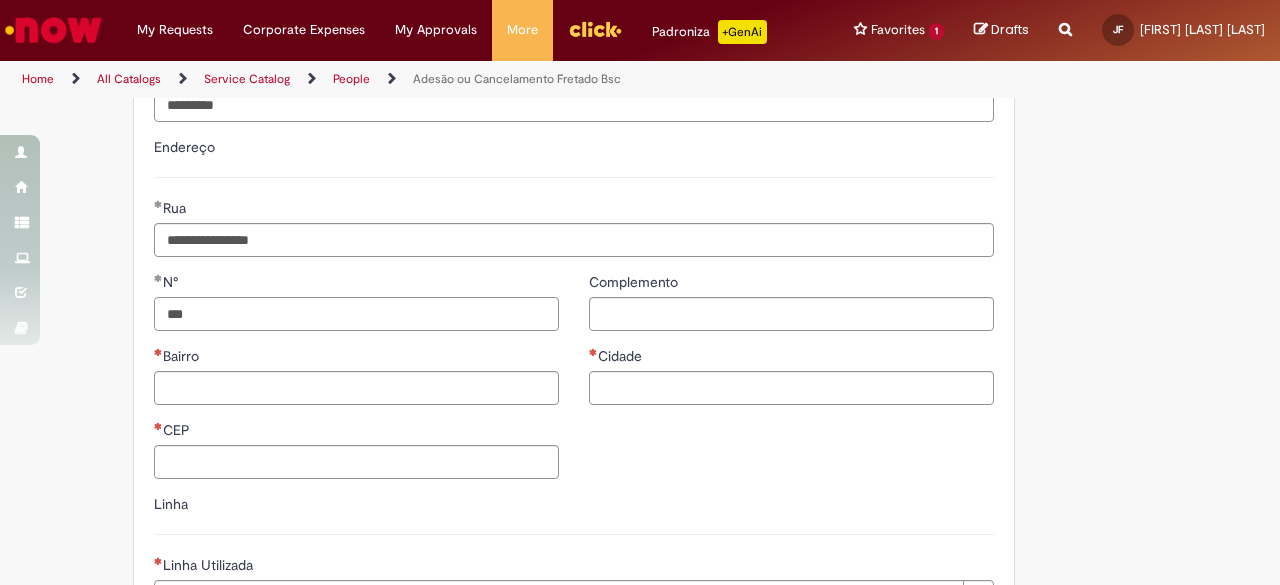 type on "***" 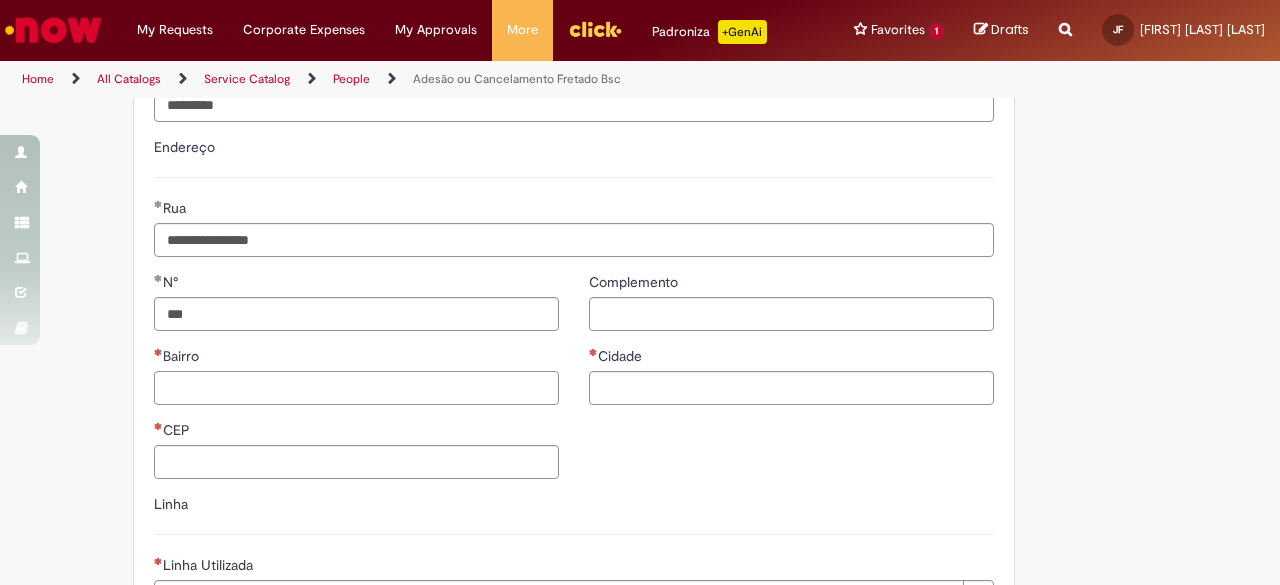 click on "Bairro" at bounding box center [356, 388] 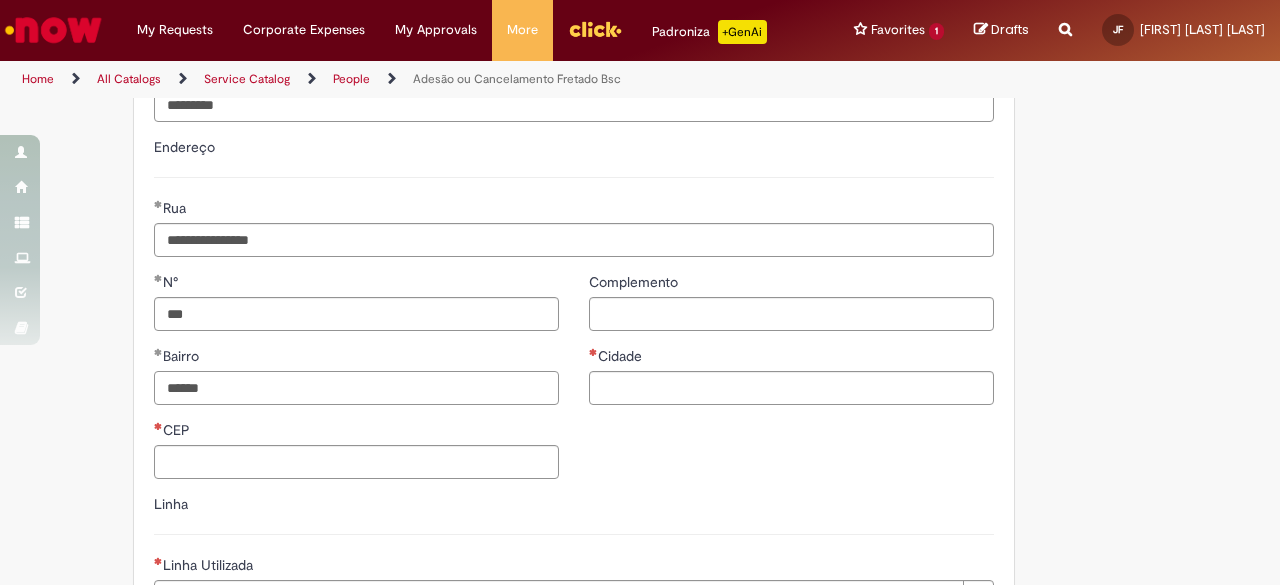 type on "******" 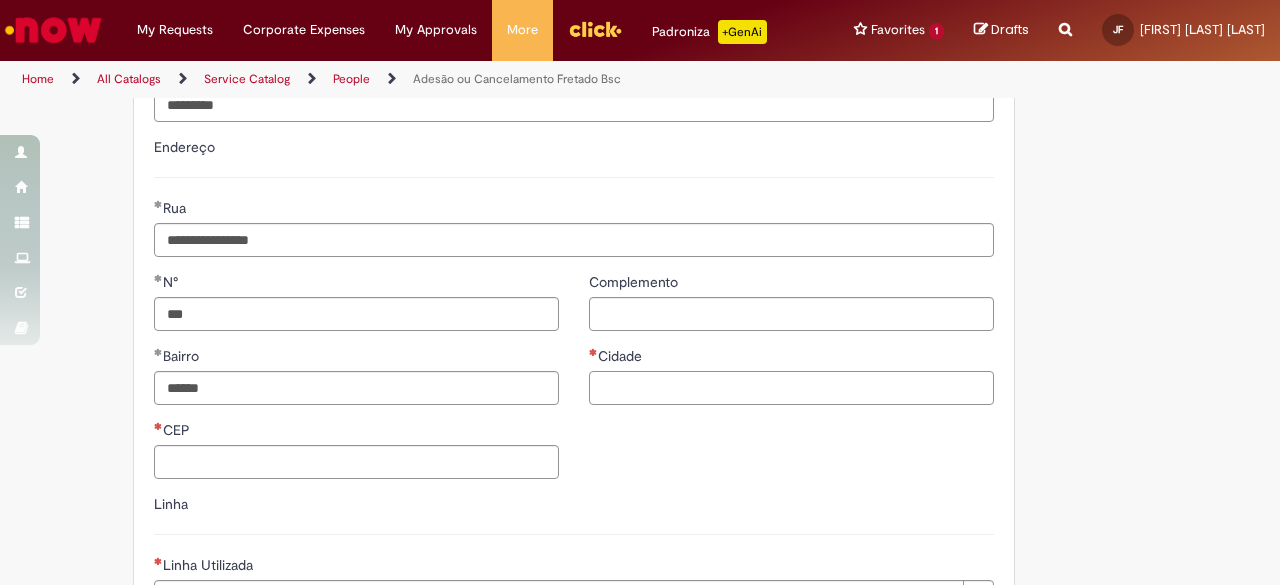 click on "Cidade" at bounding box center [791, 388] 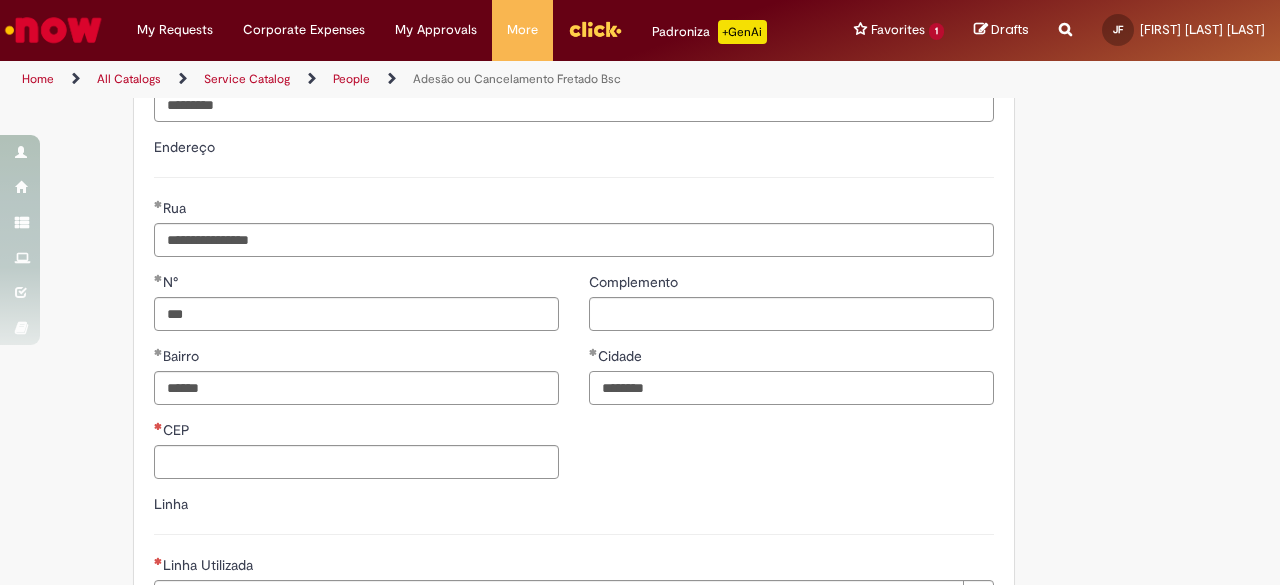 type on "********" 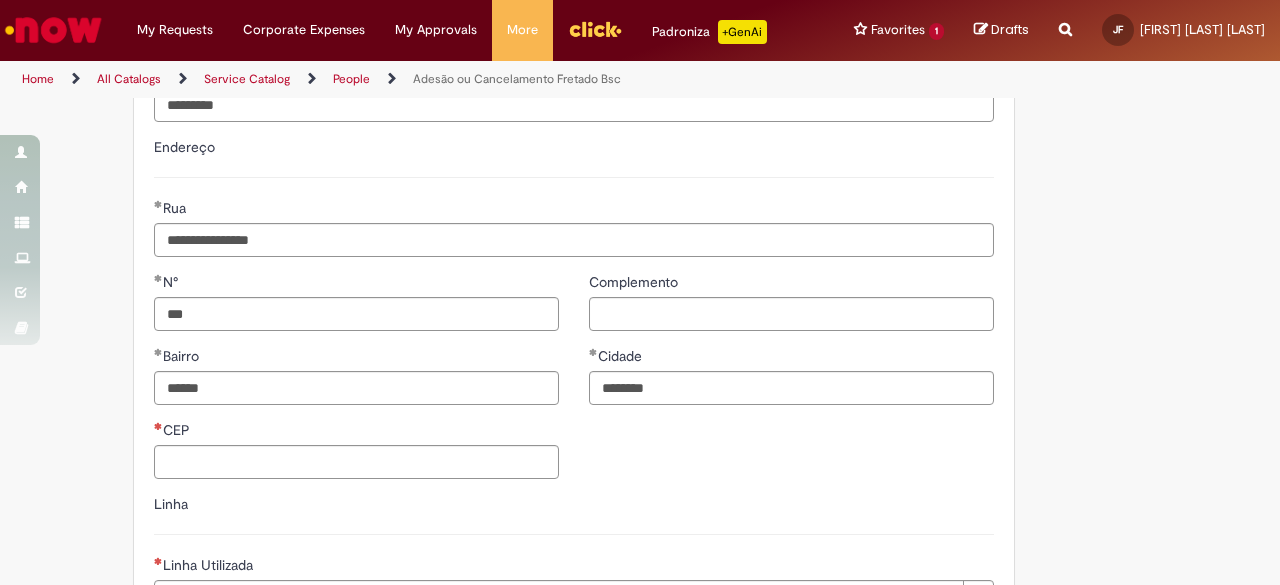 click on "Complemento" at bounding box center (635, 282) 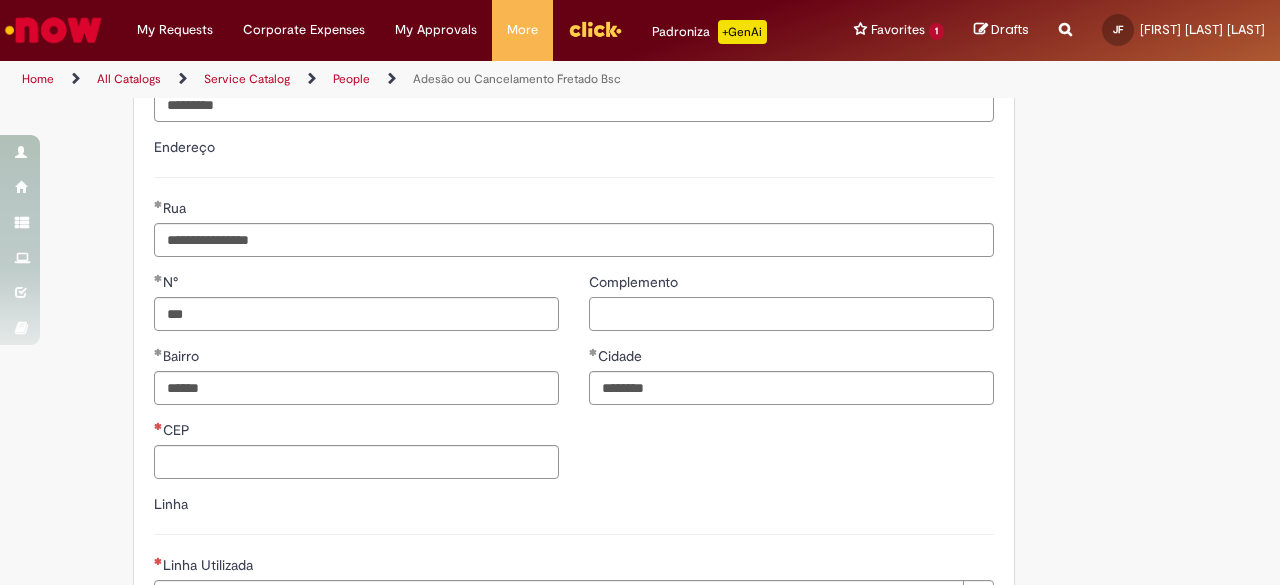 click on "Complemento" at bounding box center (791, 314) 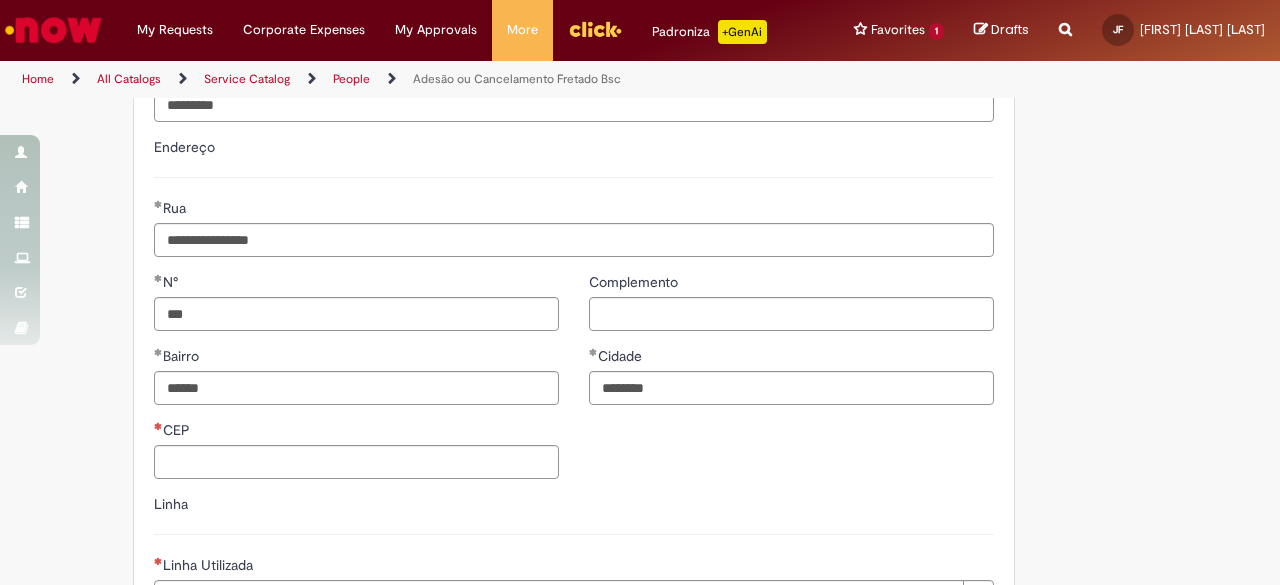 click on "Complemento [CITY] ********" at bounding box center (791, 346) 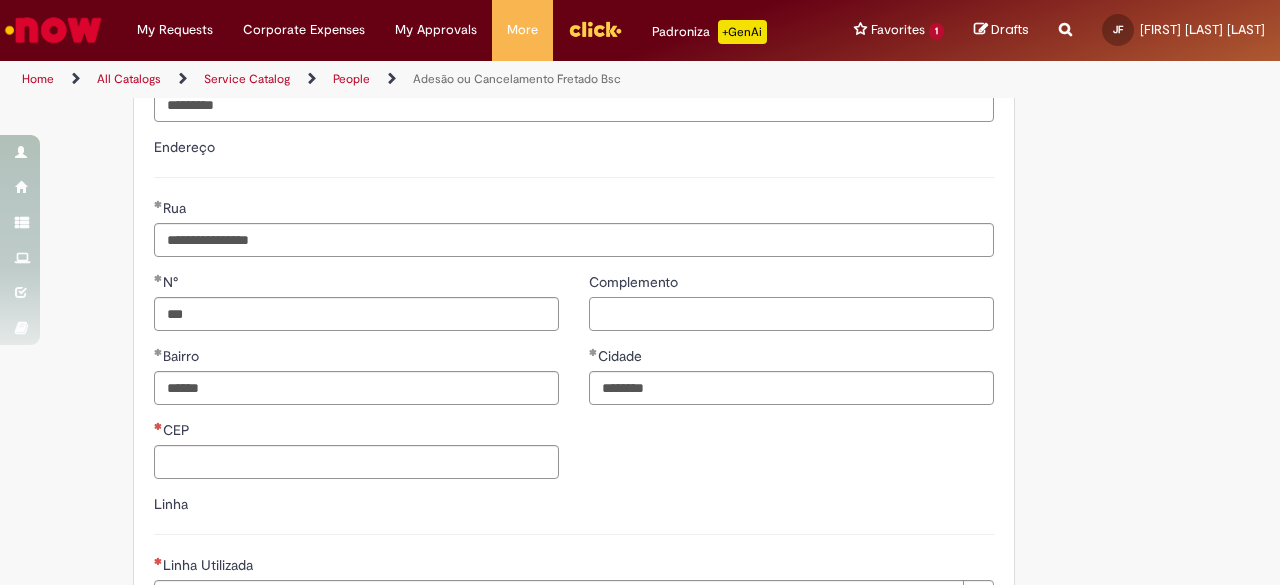 click on "Complemento" at bounding box center (791, 314) 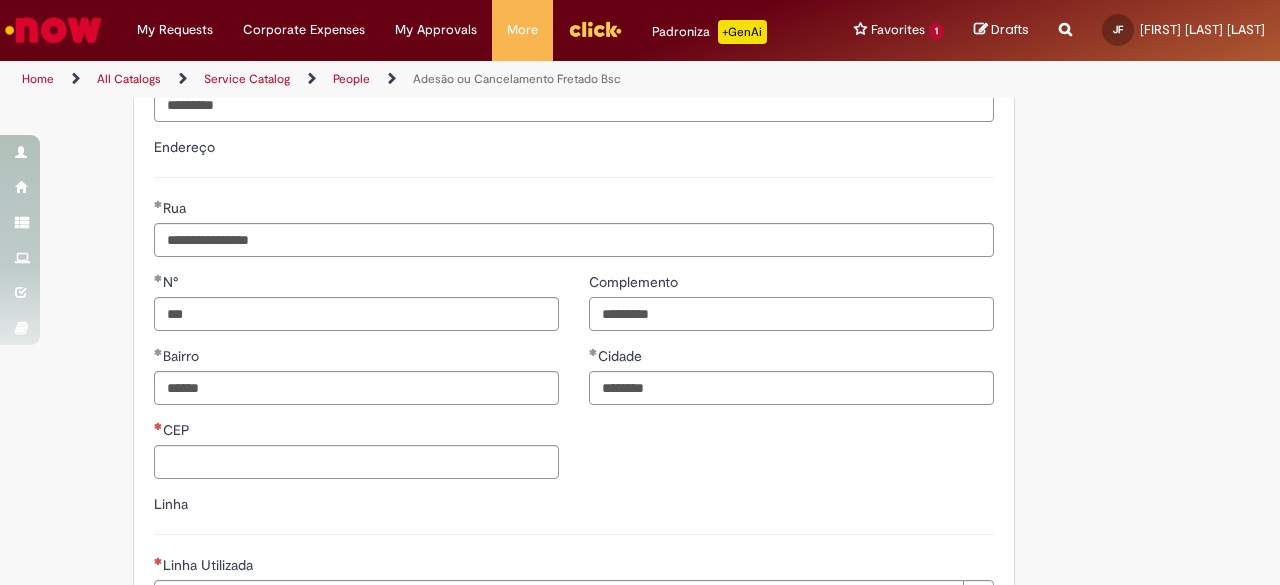 scroll, scrollTop: 1300, scrollLeft: 0, axis: vertical 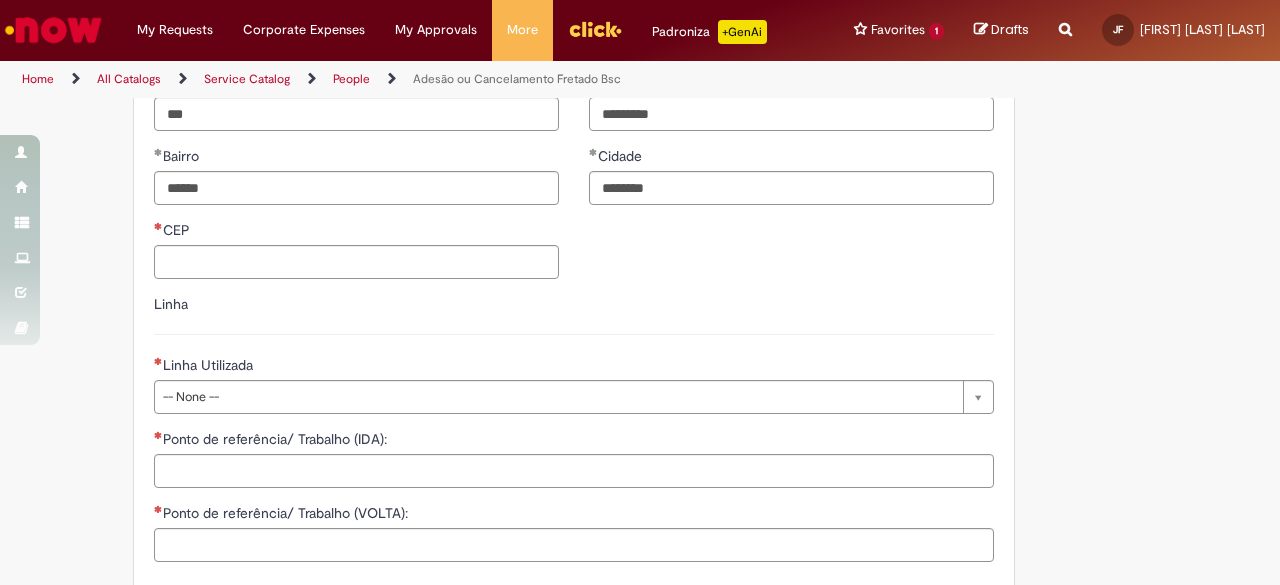 type on "*********" 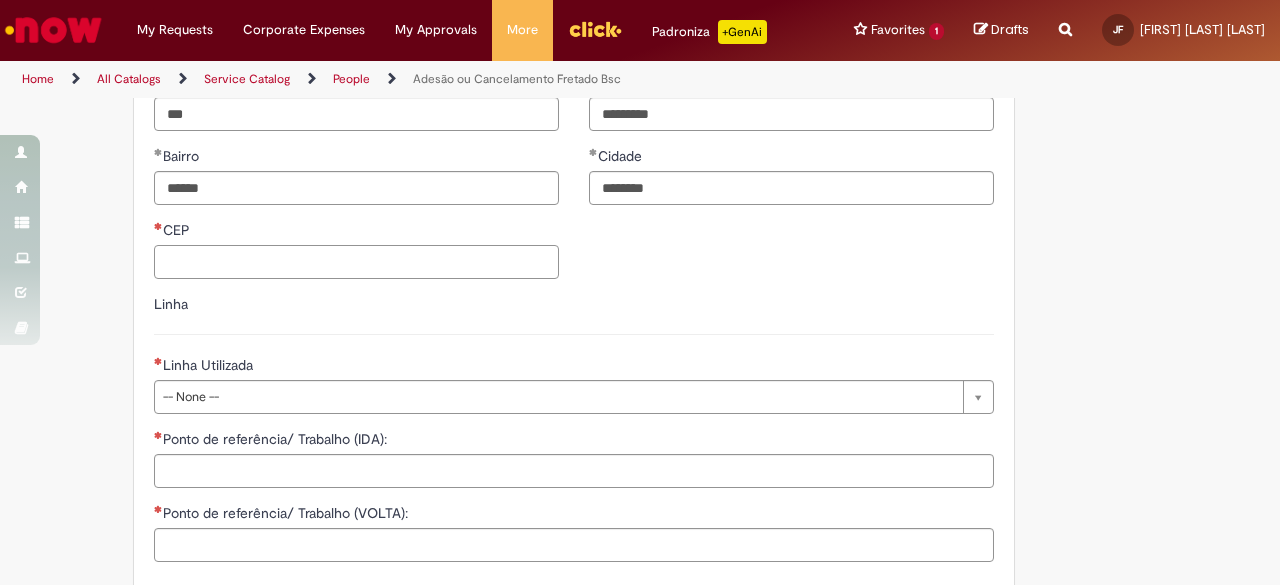 click on "CEP" at bounding box center [356, 262] 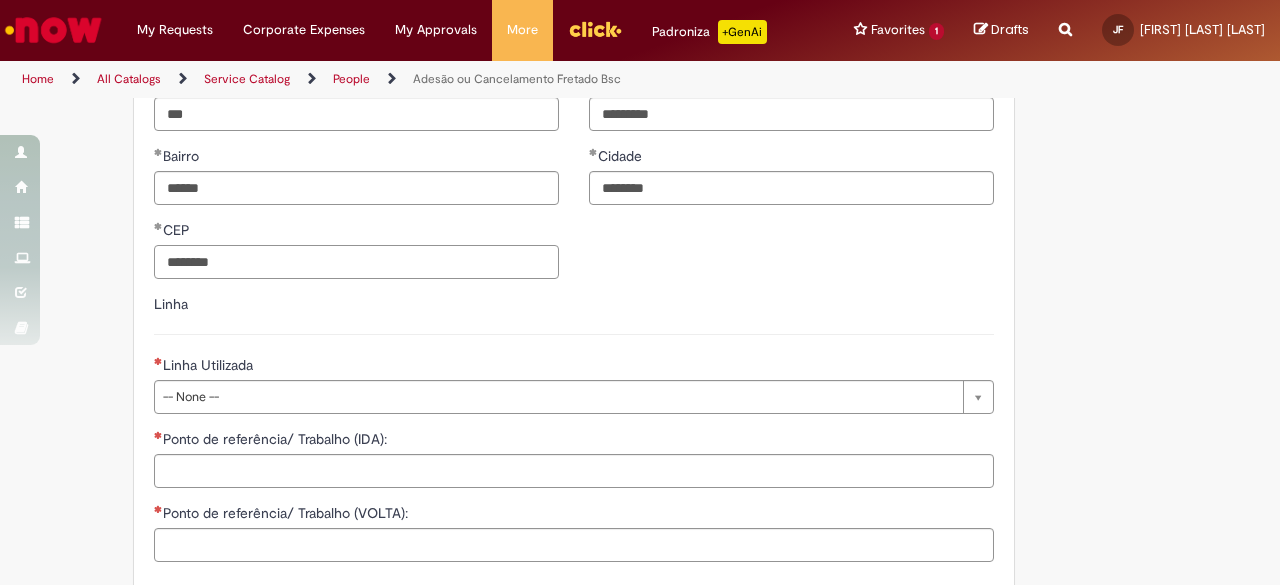 type on "********" 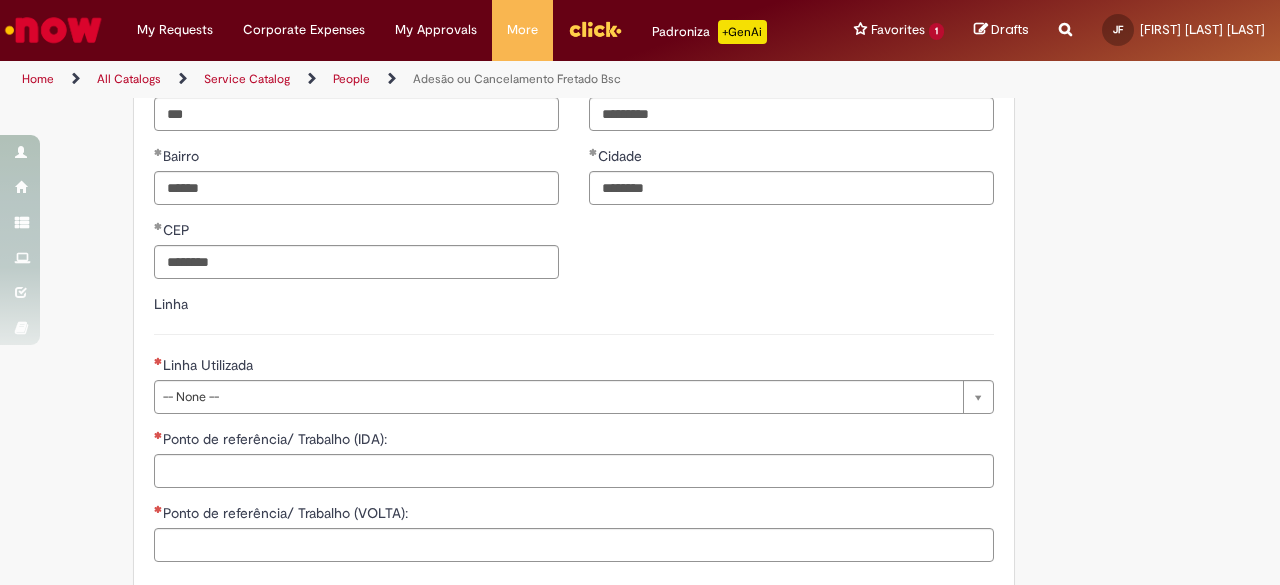 click on "Linha" at bounding box center (574, 314) 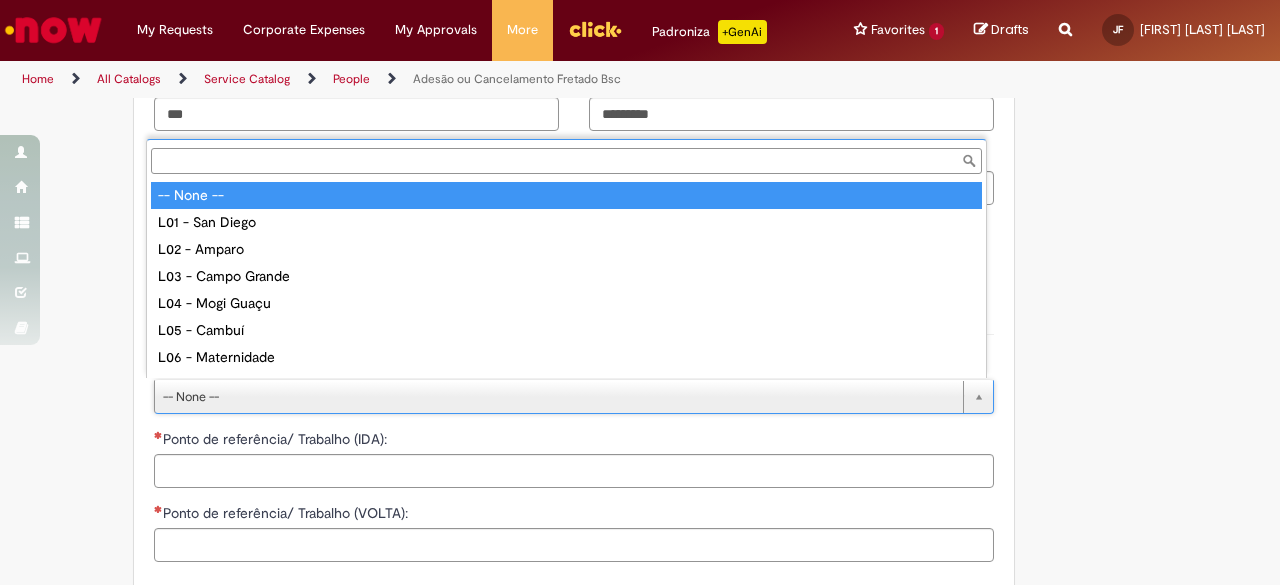 scroll, scrollTop: 16, scrollLeft: 0, axis: vertical 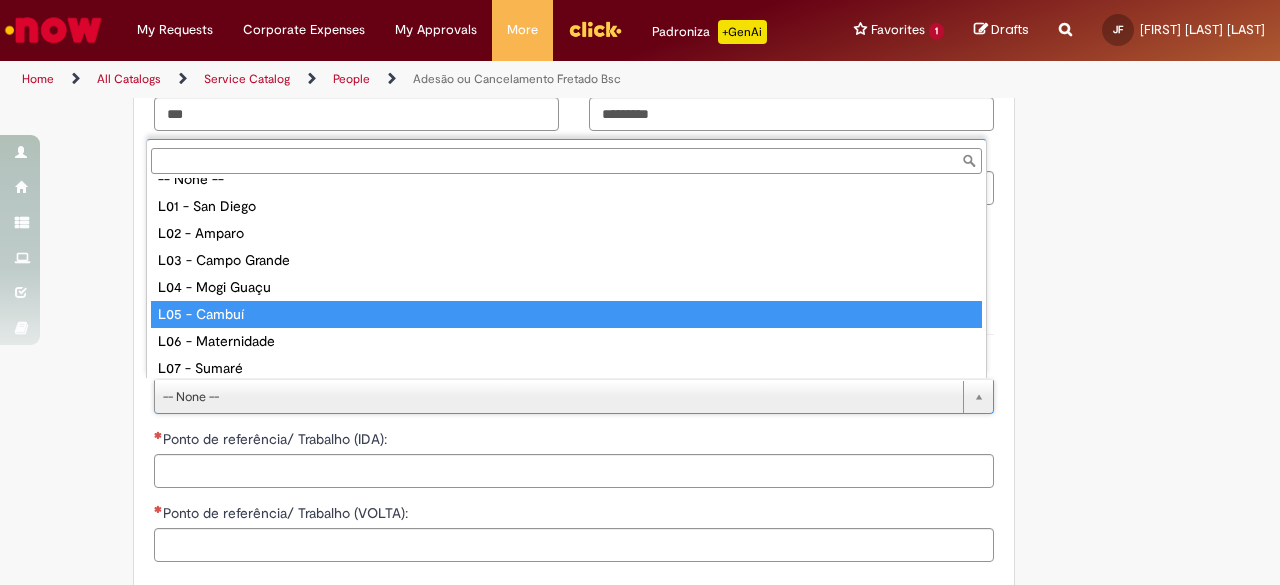type on "**********" 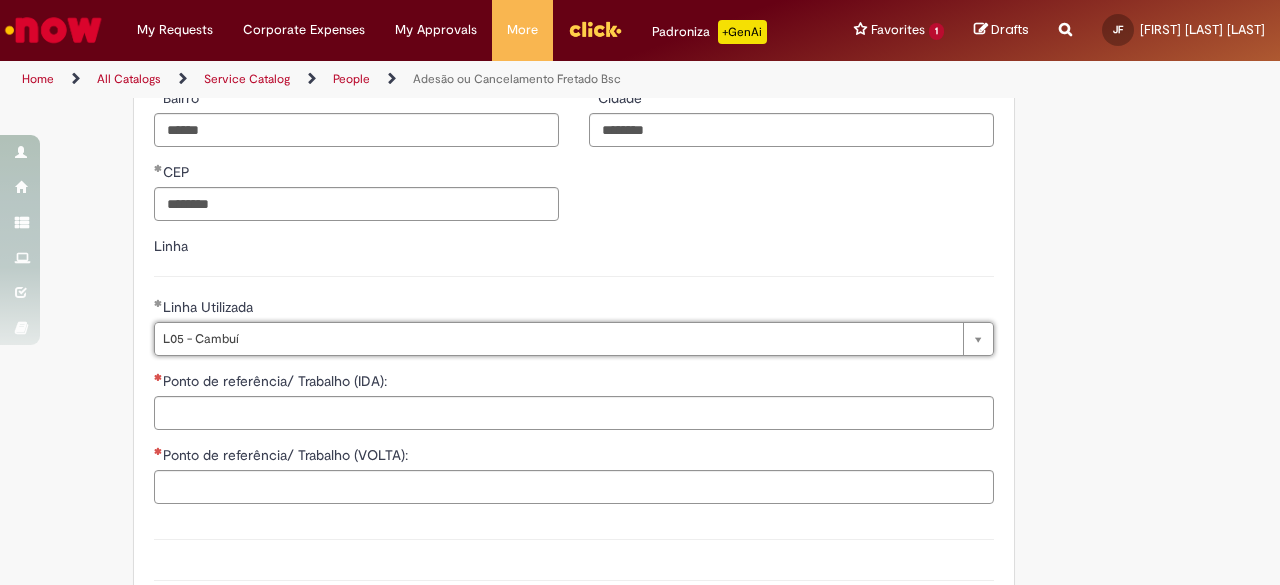 scroll, scrollTop: 1400, scrollLeft: 0, axis: vertical 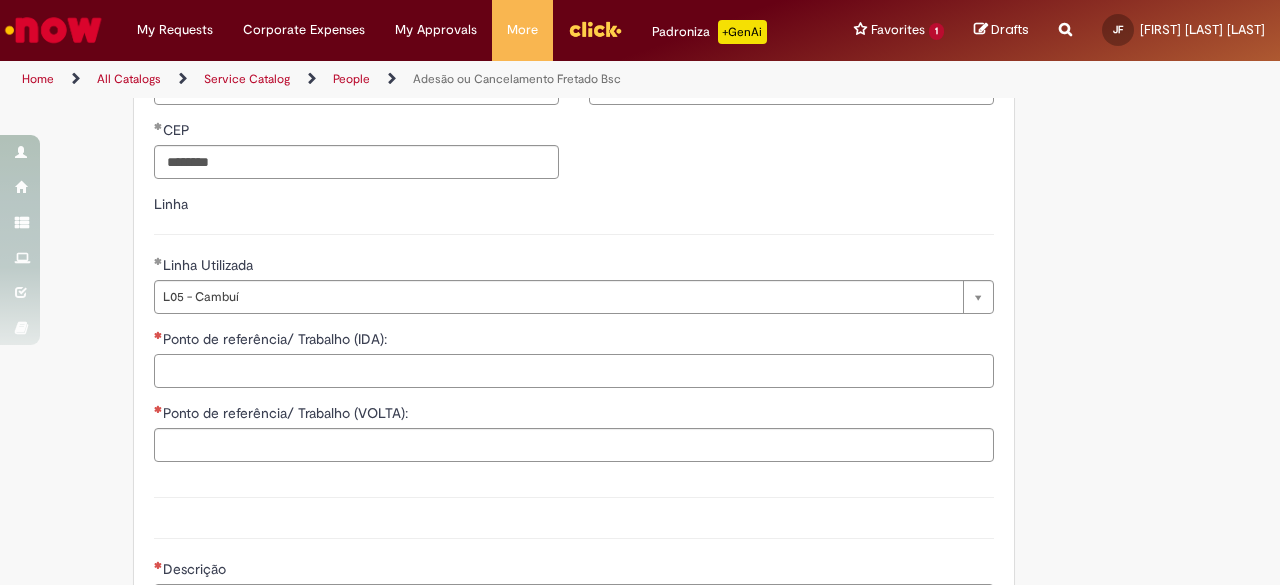 click on "Ponto de referência/ Trabalho (IDA):" at bounding box center [574, 371] 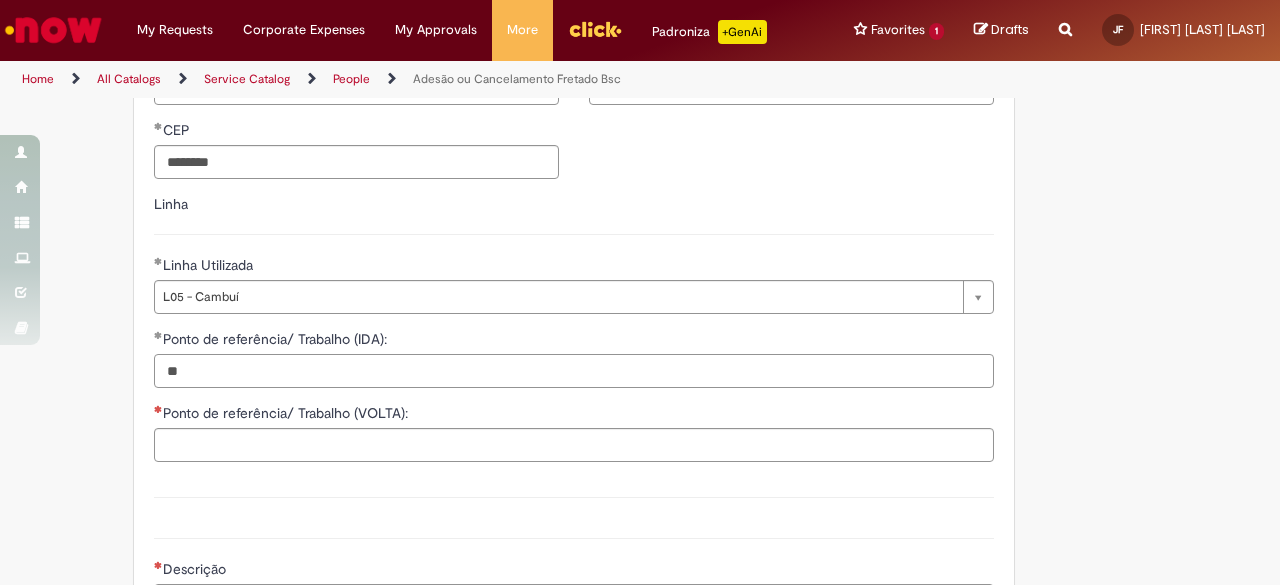 type on "*" 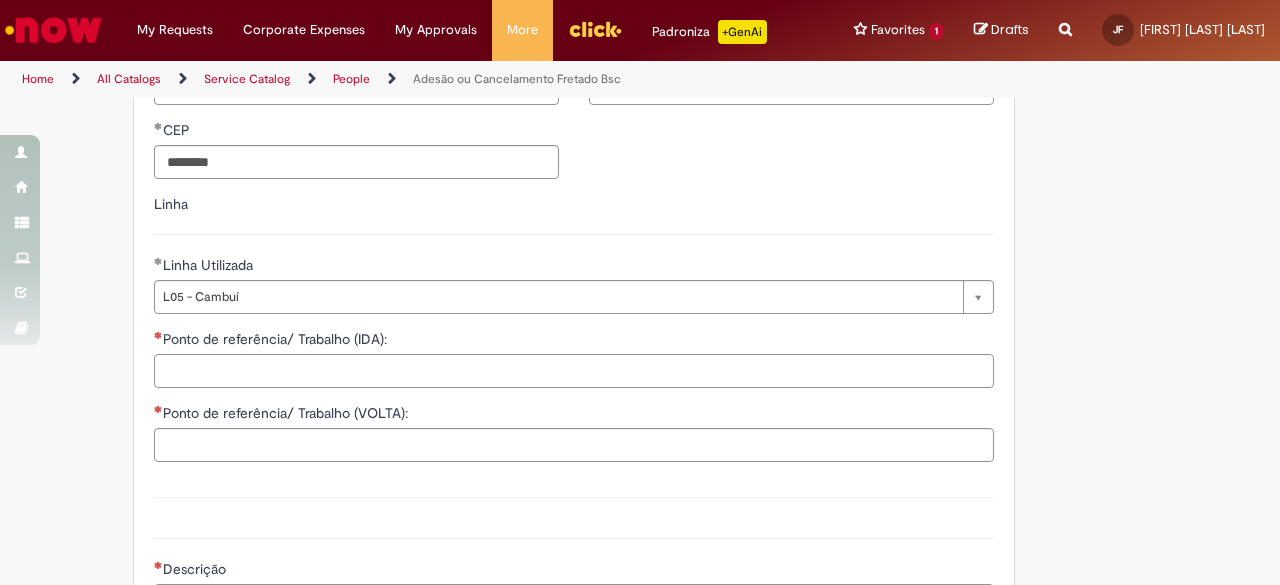scroll, scrollTop: 1500, scrollLeft: 0, axis: vertical 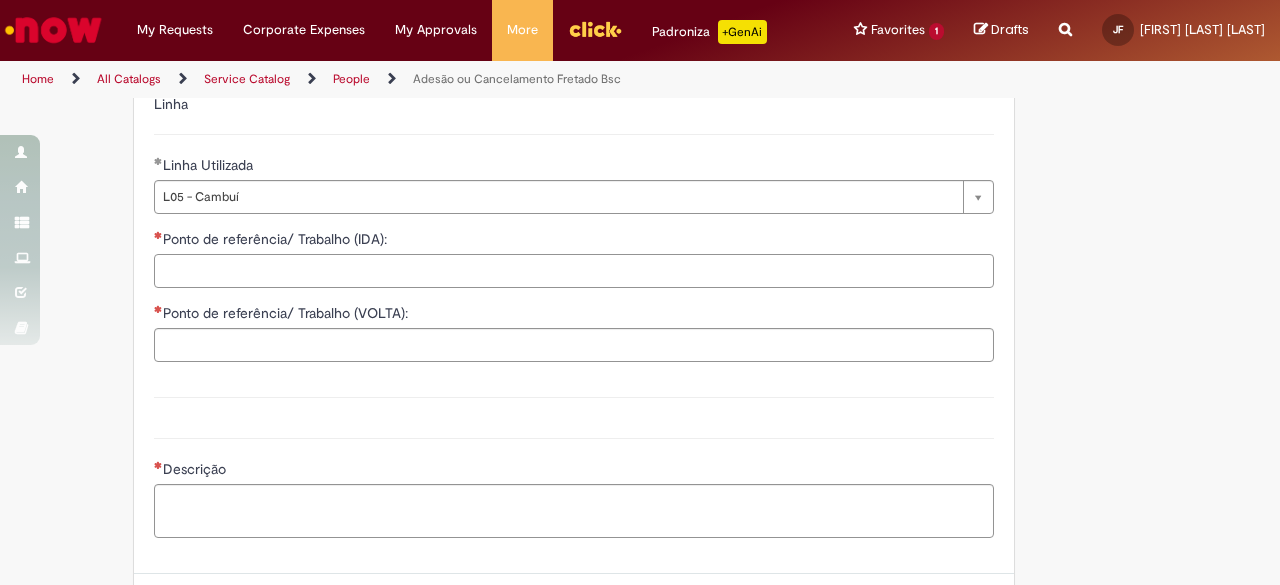 click on "Ponto de referência/ Trabalho (IDA):" at bounding box center [574, 271] 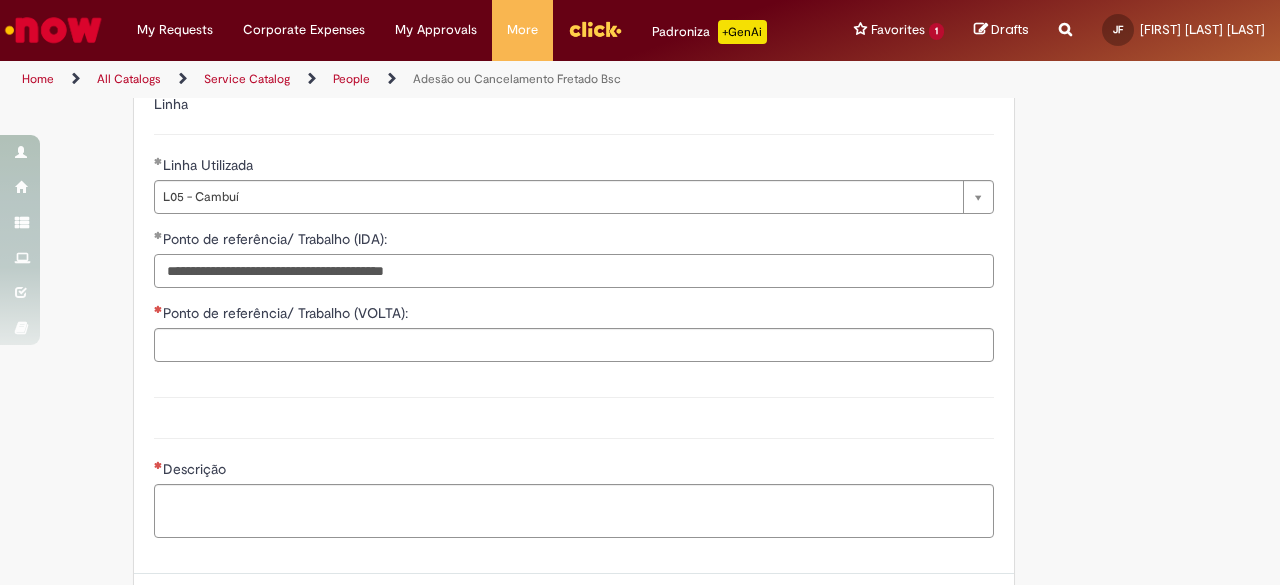 drag, startPoint x: 471, startPoint y: 269, endPoint x: 311, endPoint y: 259, distance: 160.3122 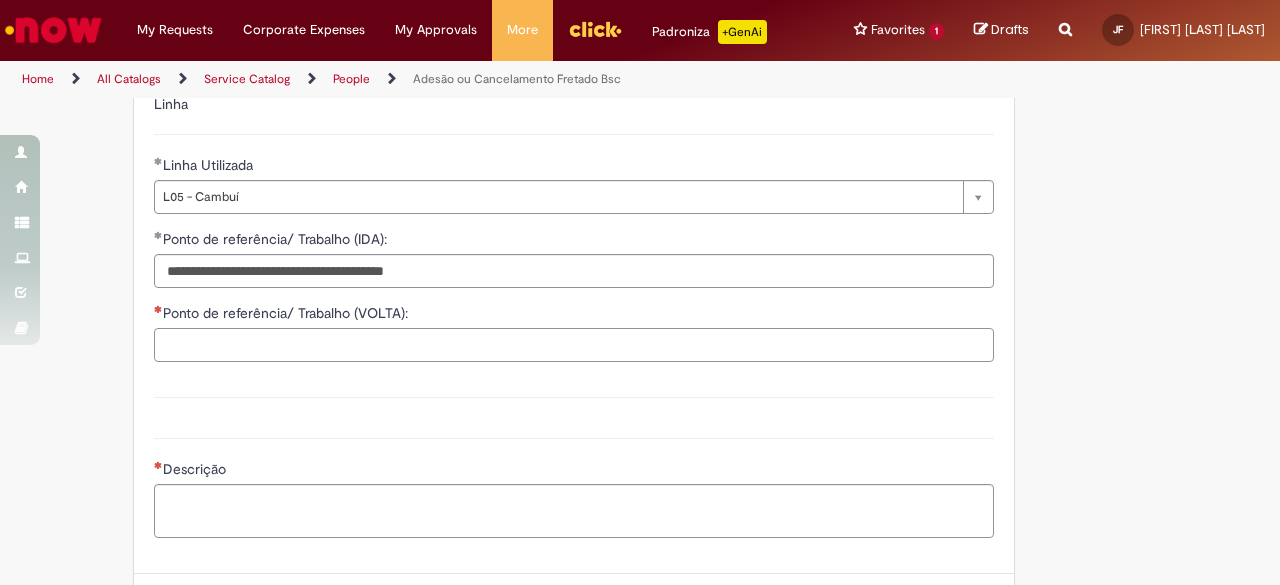 click on "Ponto de referência/ Trabalho (VOLTA):" at bounding box center [574, 345] 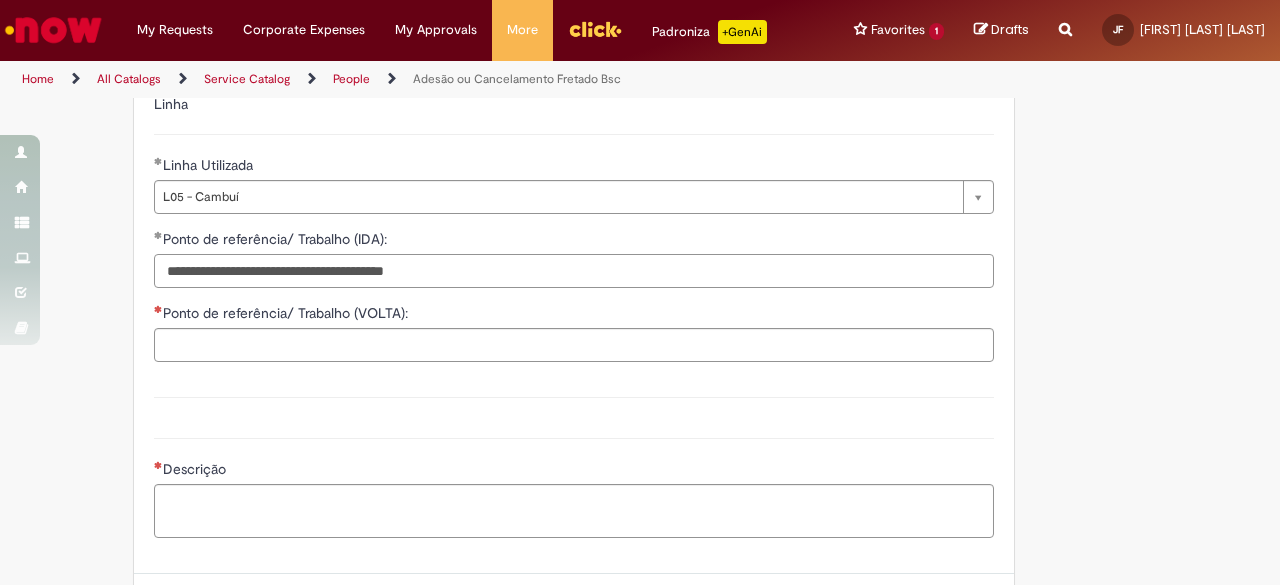 drag, startPoint x: 489, startPoint y: 276, endPoint x: 77, endPoint y: 266, distance: 412.12134 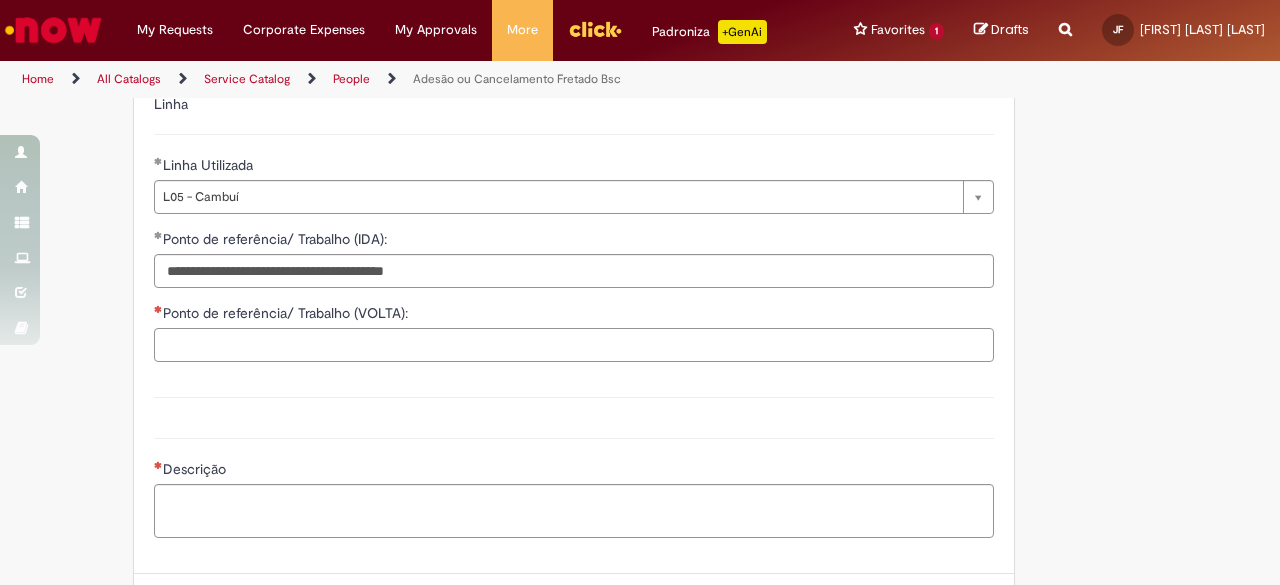 click on "Ponto de referência/ Trabalho (VOLTA):" at bounding box center (574, 345) 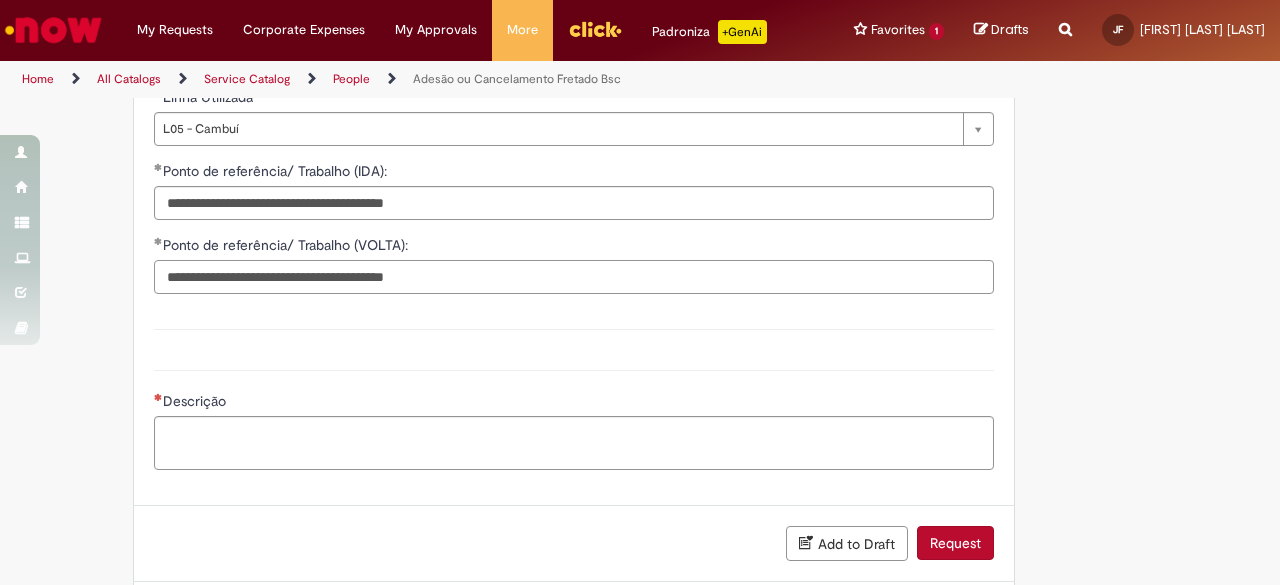 scroll, scrollTop: 1568, scrollLeft: 0, axis: vertical 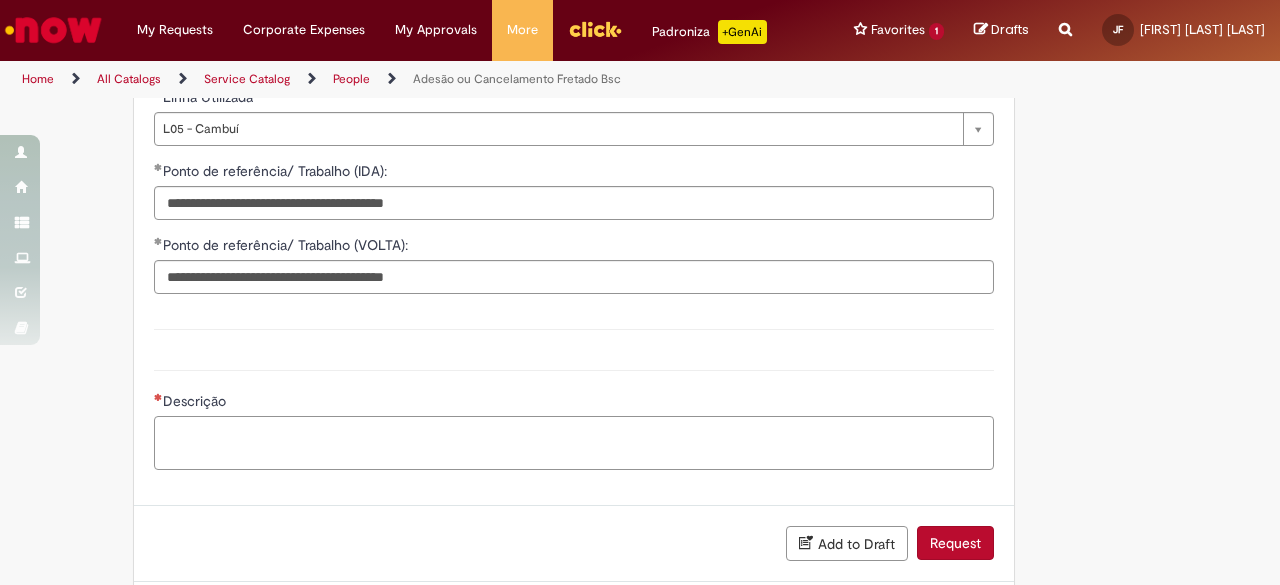 click on "Descrição" at bounding box center (574, 442) 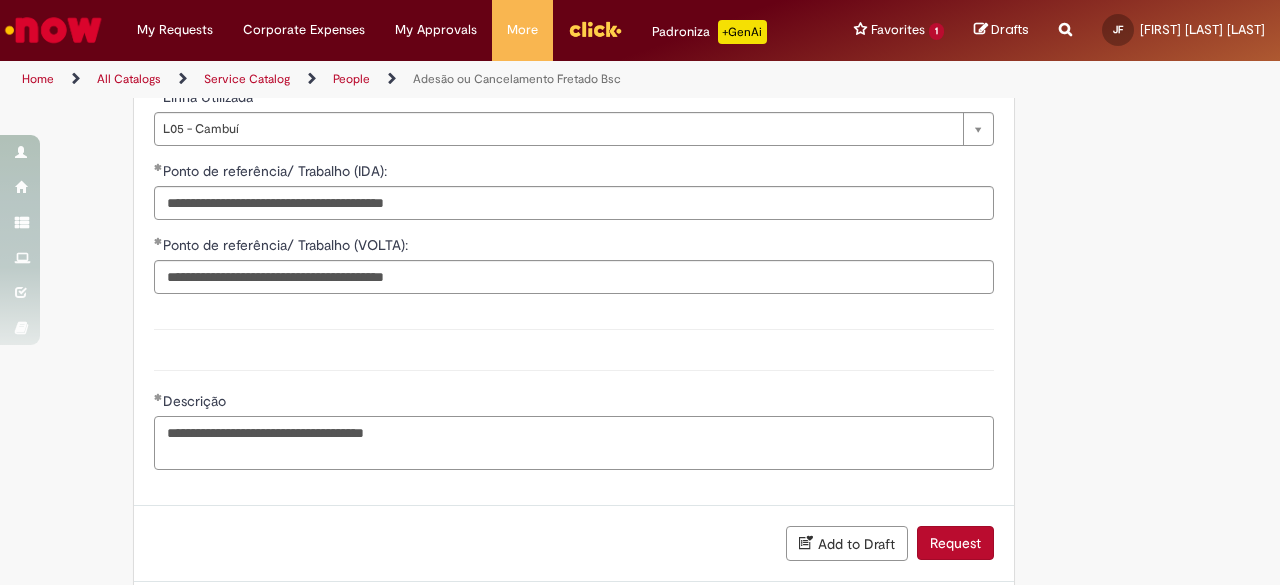 type on "**********" 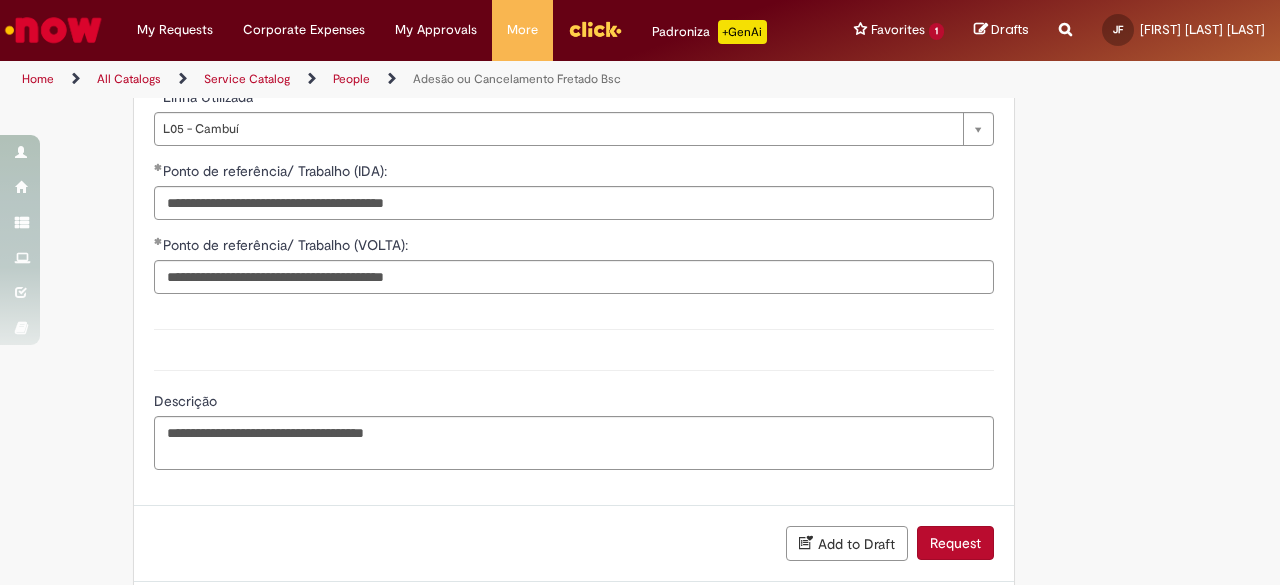 click on "Add to Draft        Request" at bounding box center (574, 544) 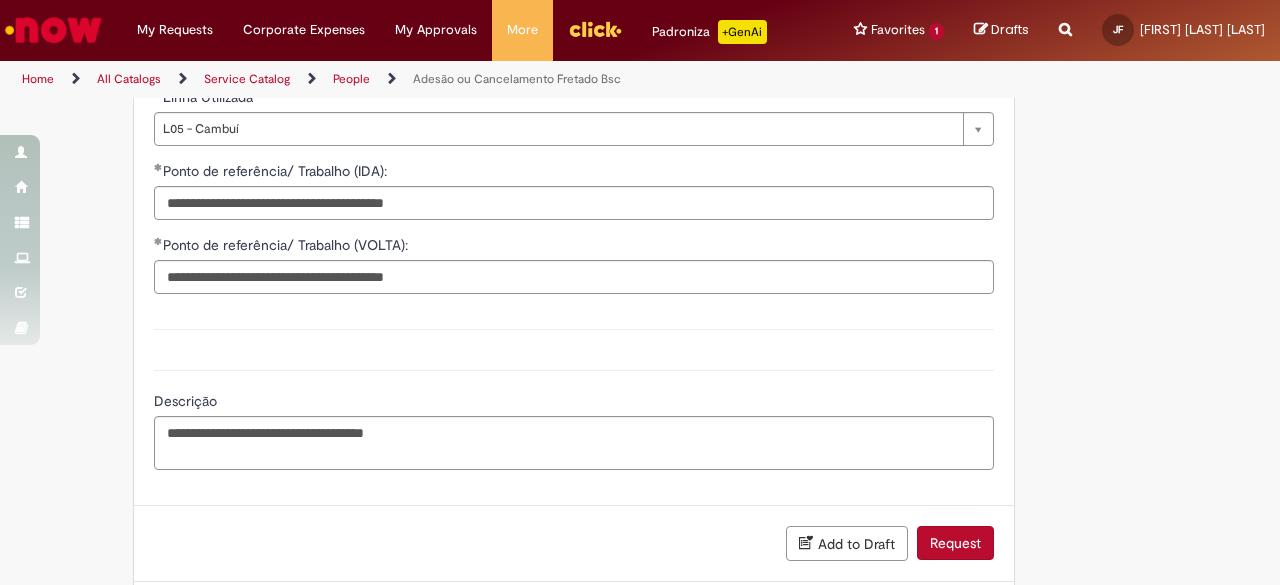 click on "Request" at bounding box center [955, 543] 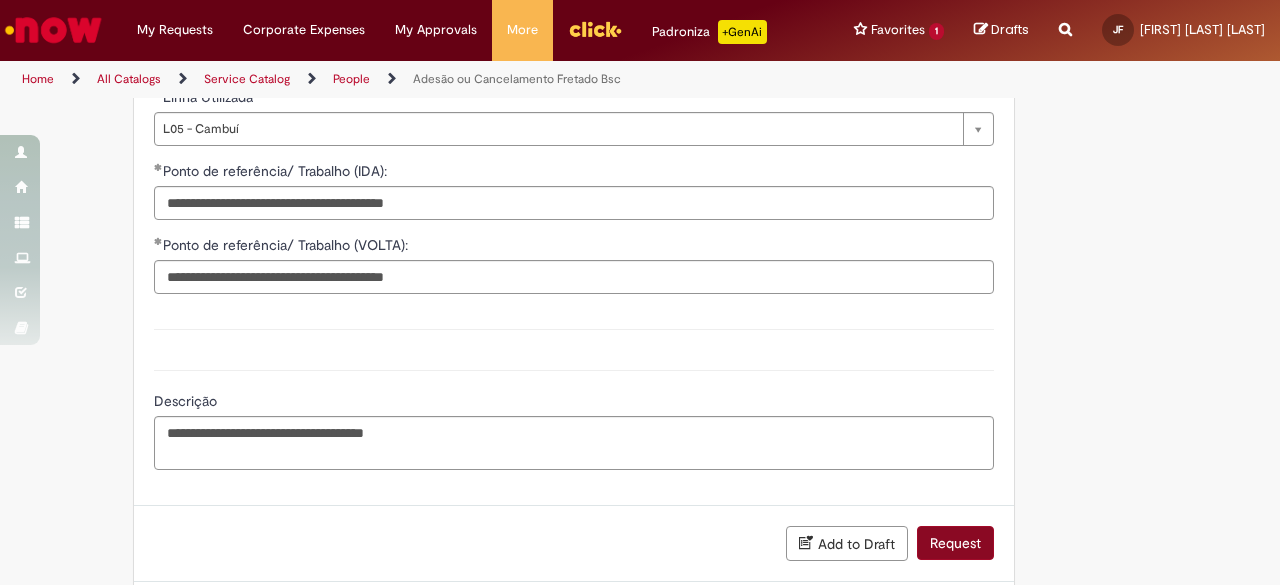 scroll, scrollTop: 111, scrollLeft: 0, axis: vertical 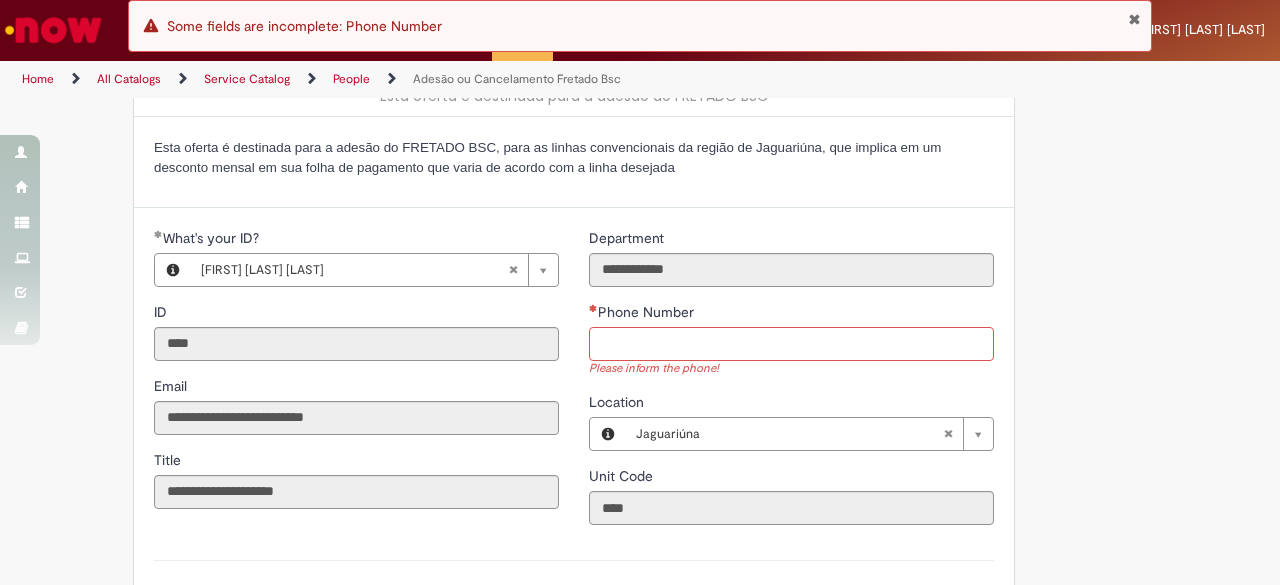 click on "Phone Number" at bounding box center (791, 344) 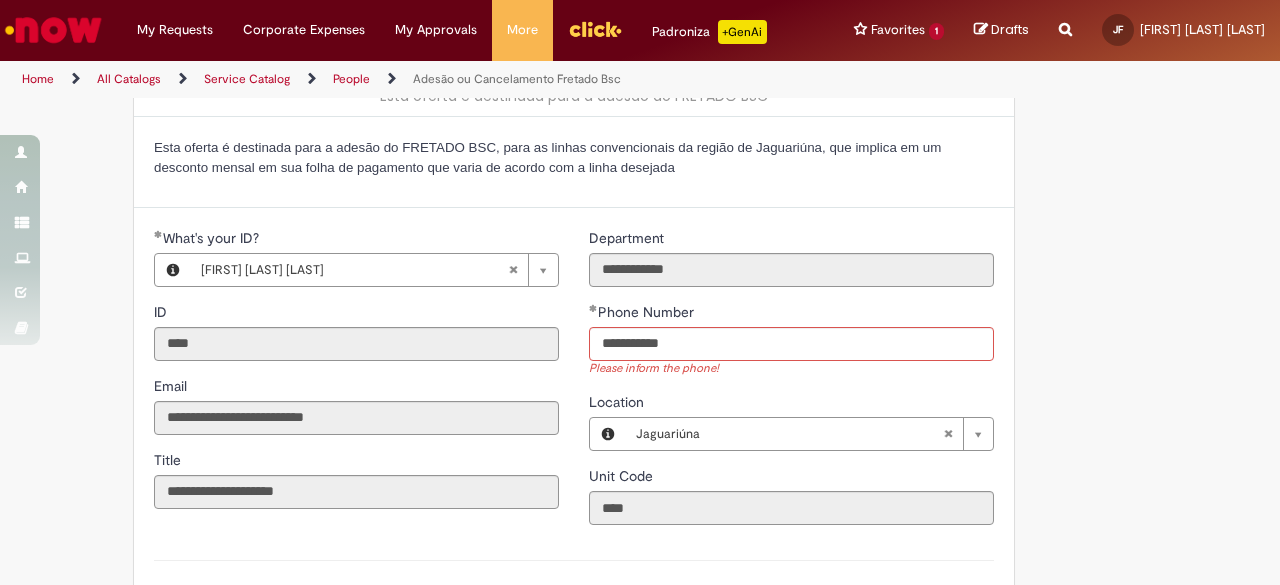type on "**********" 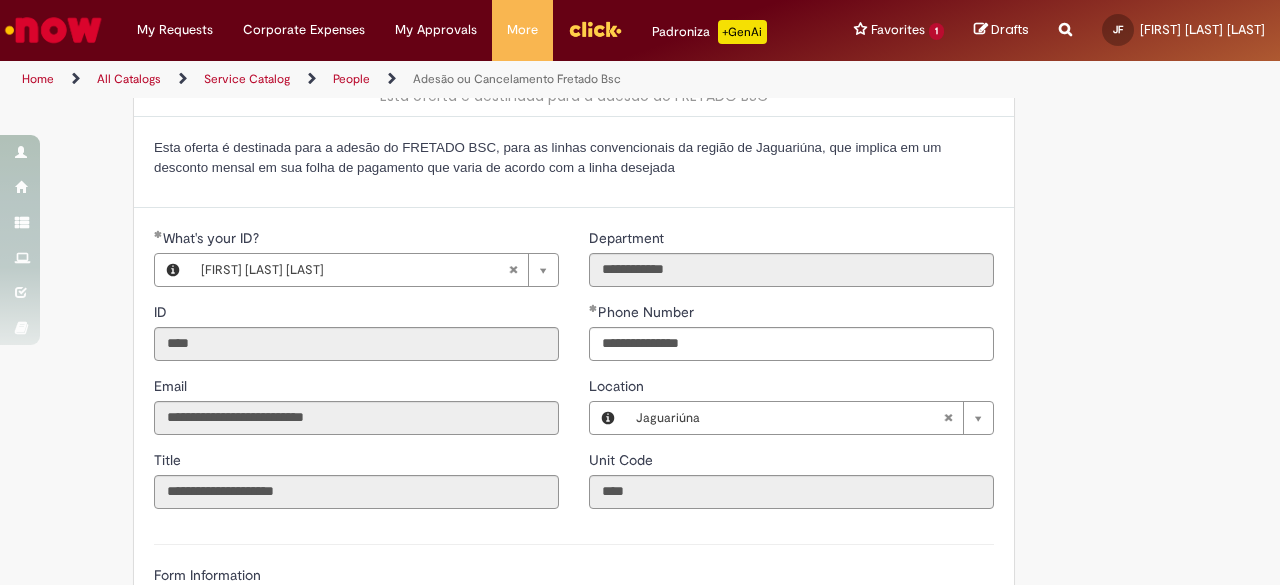 click on "**********" at bounding box center [640, 1060] 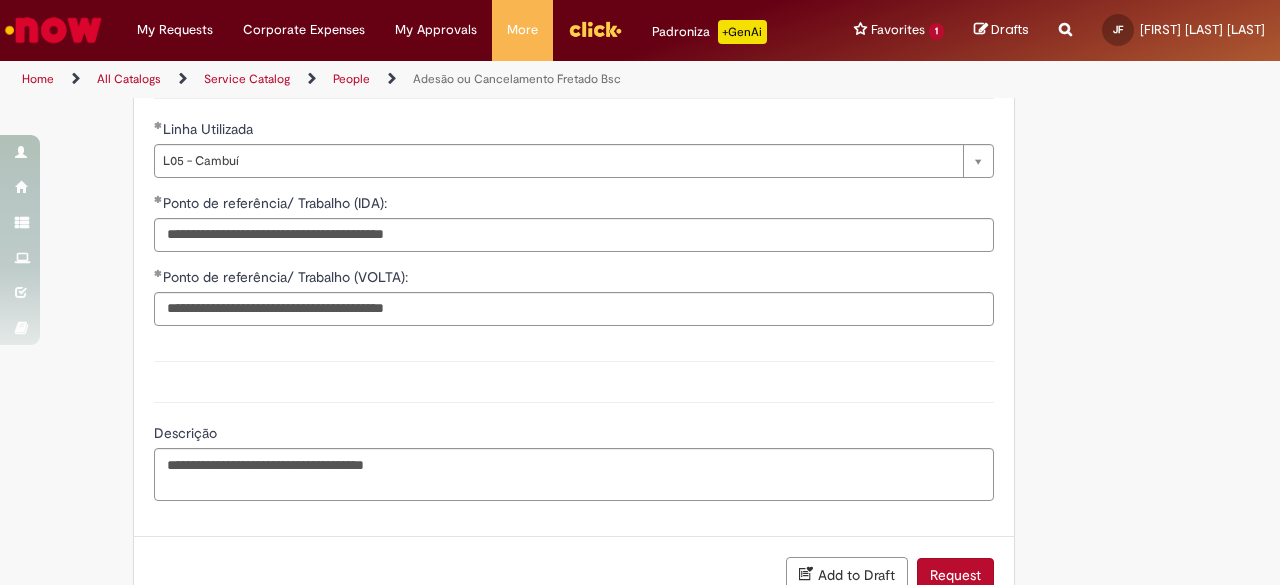 scroll, scrollTop: 1551, scrollLeft: 0, axis: vertical 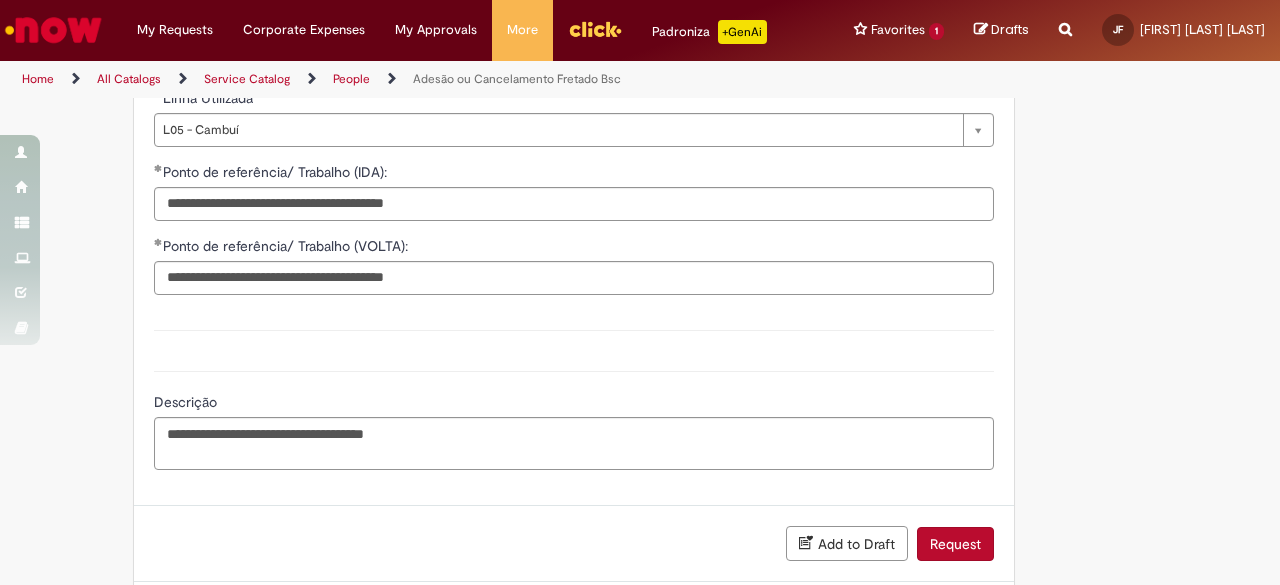 click on "Request" at bounding box center (955, 544) 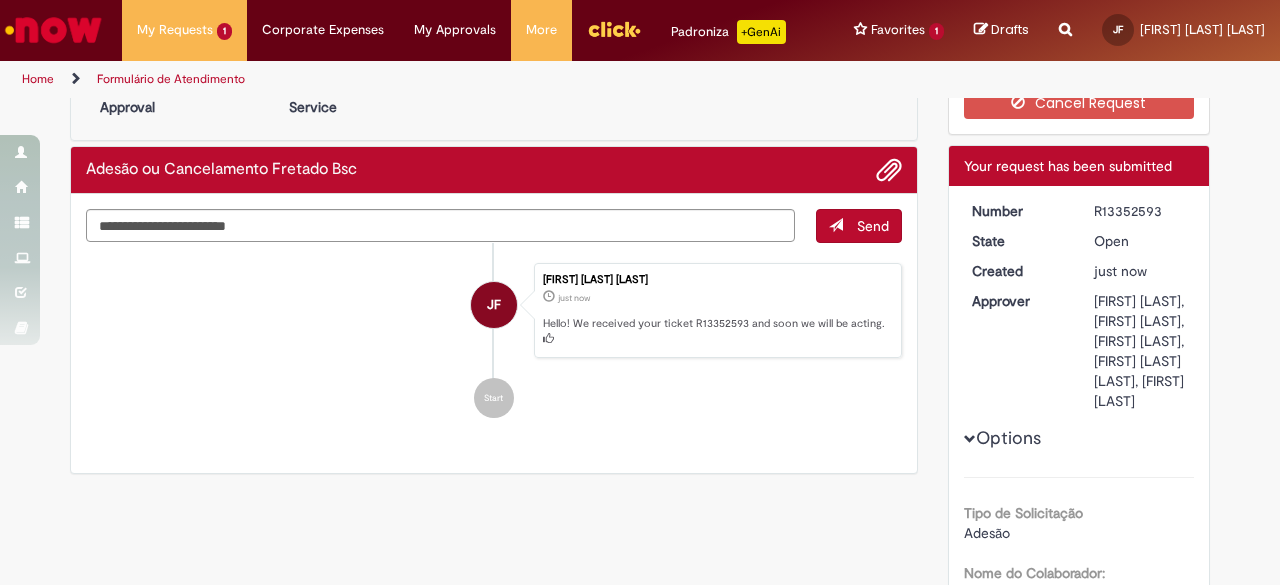 scroll, scrollTop: 100, scrollLeft: 0, axis: vertical 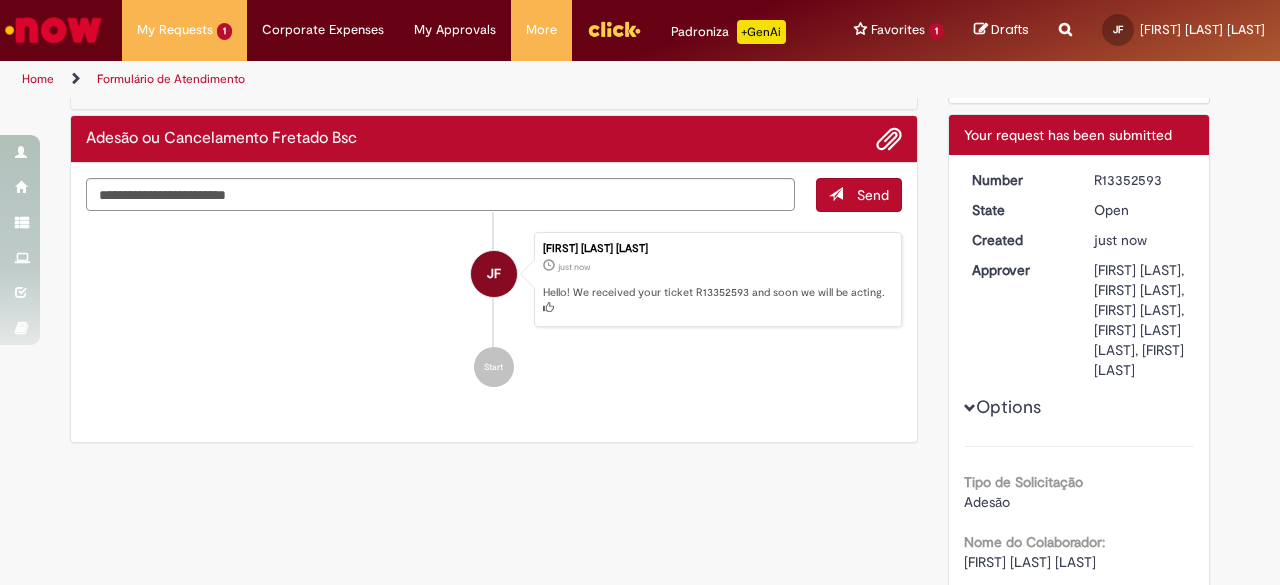 click on "R13352593" at bounding box center (1140, 180) 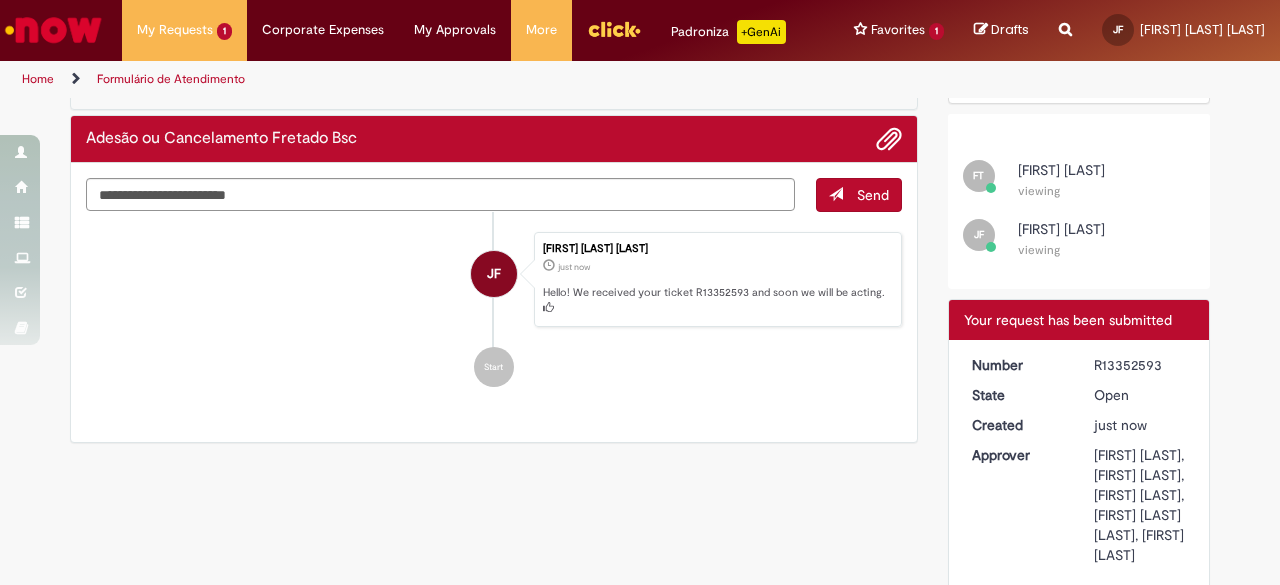 click on "Send
JF
[FIRST] [LAST] [LAST]
just now just now
Hello! We received your ticket R13352593 and soon we will be acting.
Start" at bounding box center (494, 303) 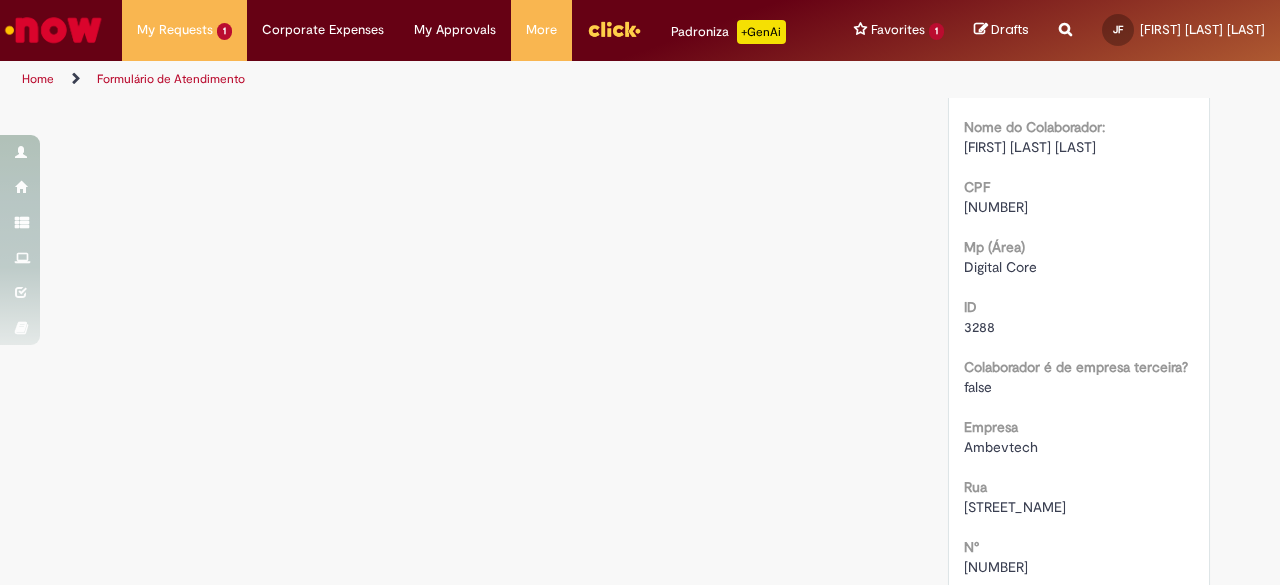 scroll, scrollTop: 800, scrollLeft: 0, axis: vertical 